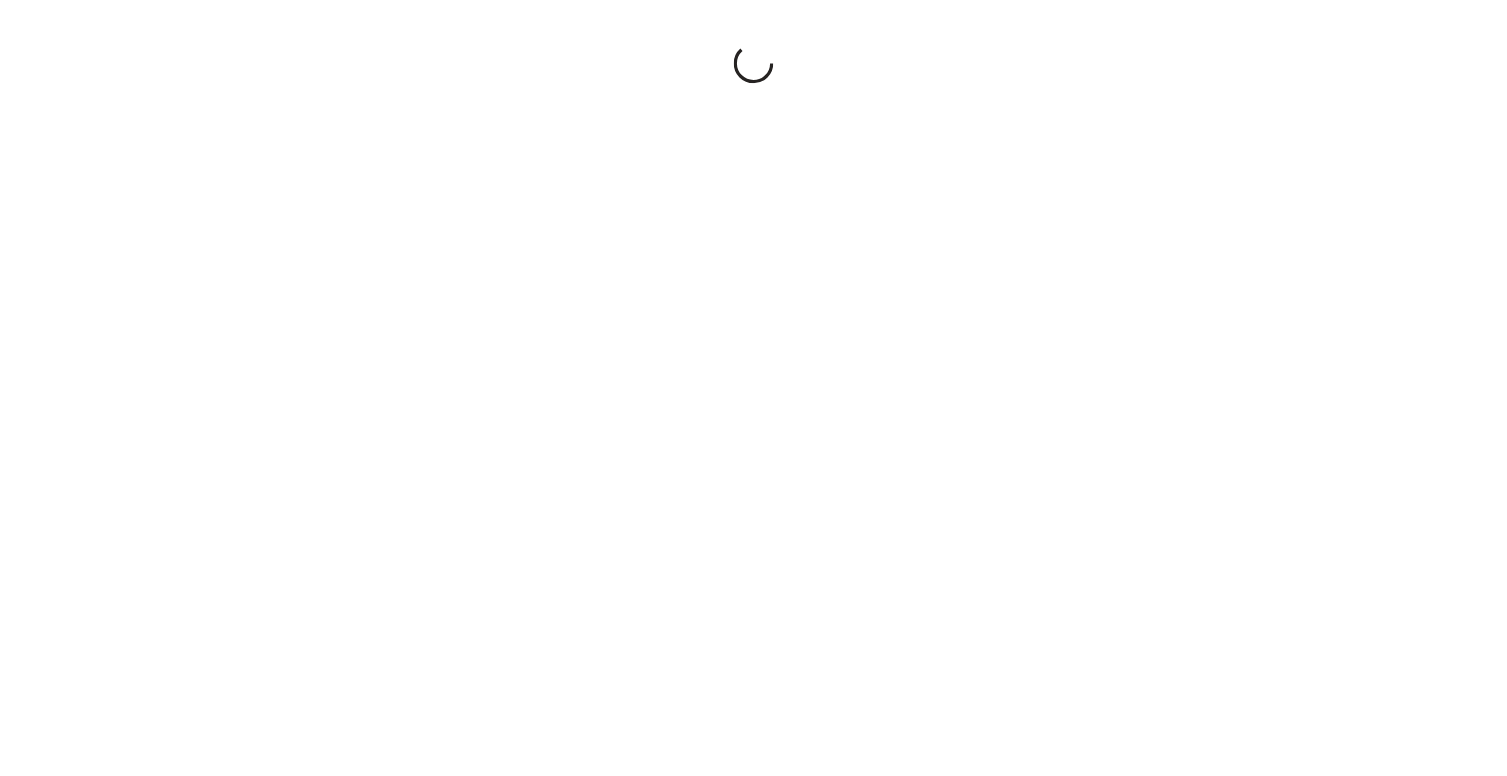 scroll, scrollTop: 0, scrollLeft: 0, axis: both 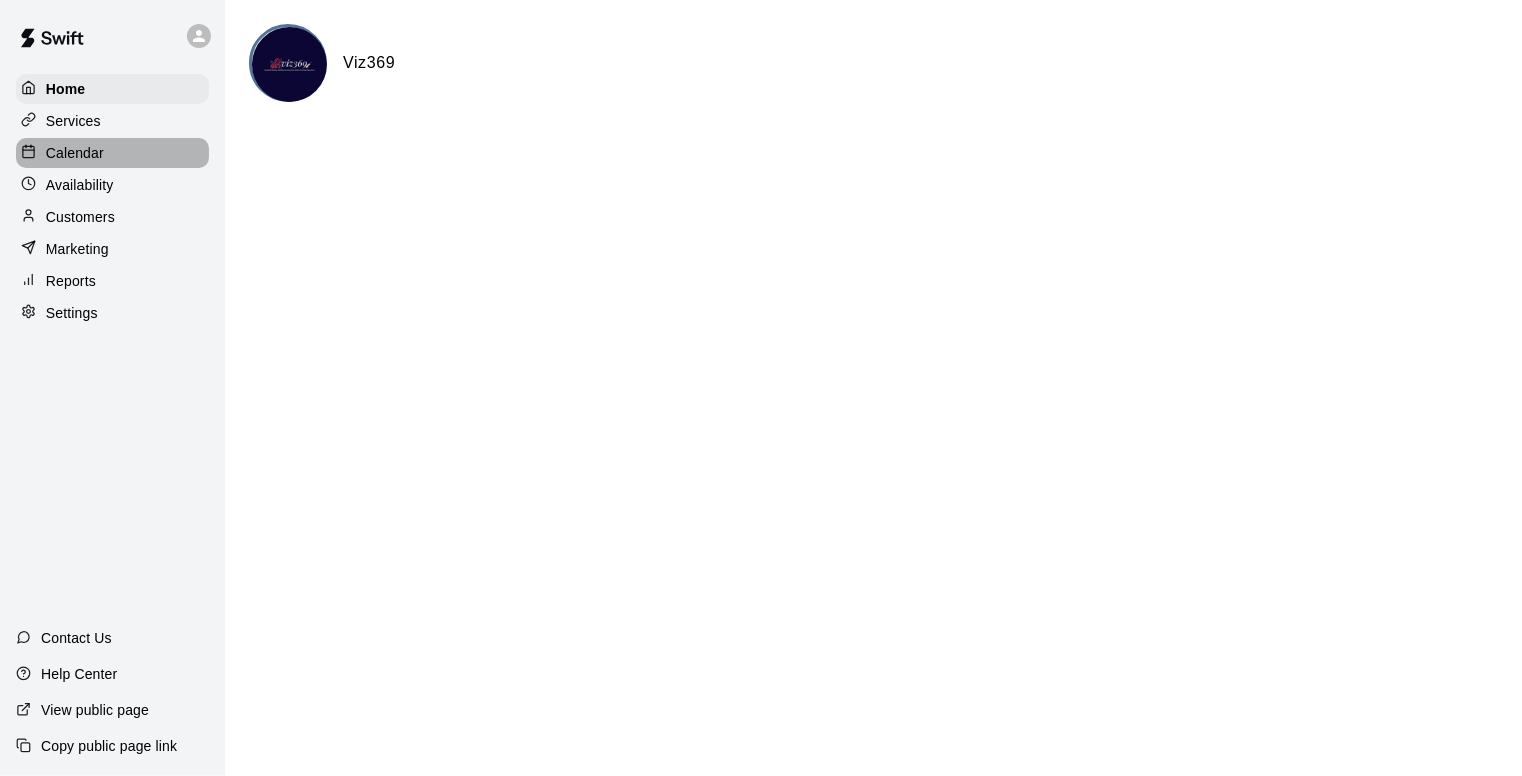 click on "Calendar" at bounding box center (75, 153) 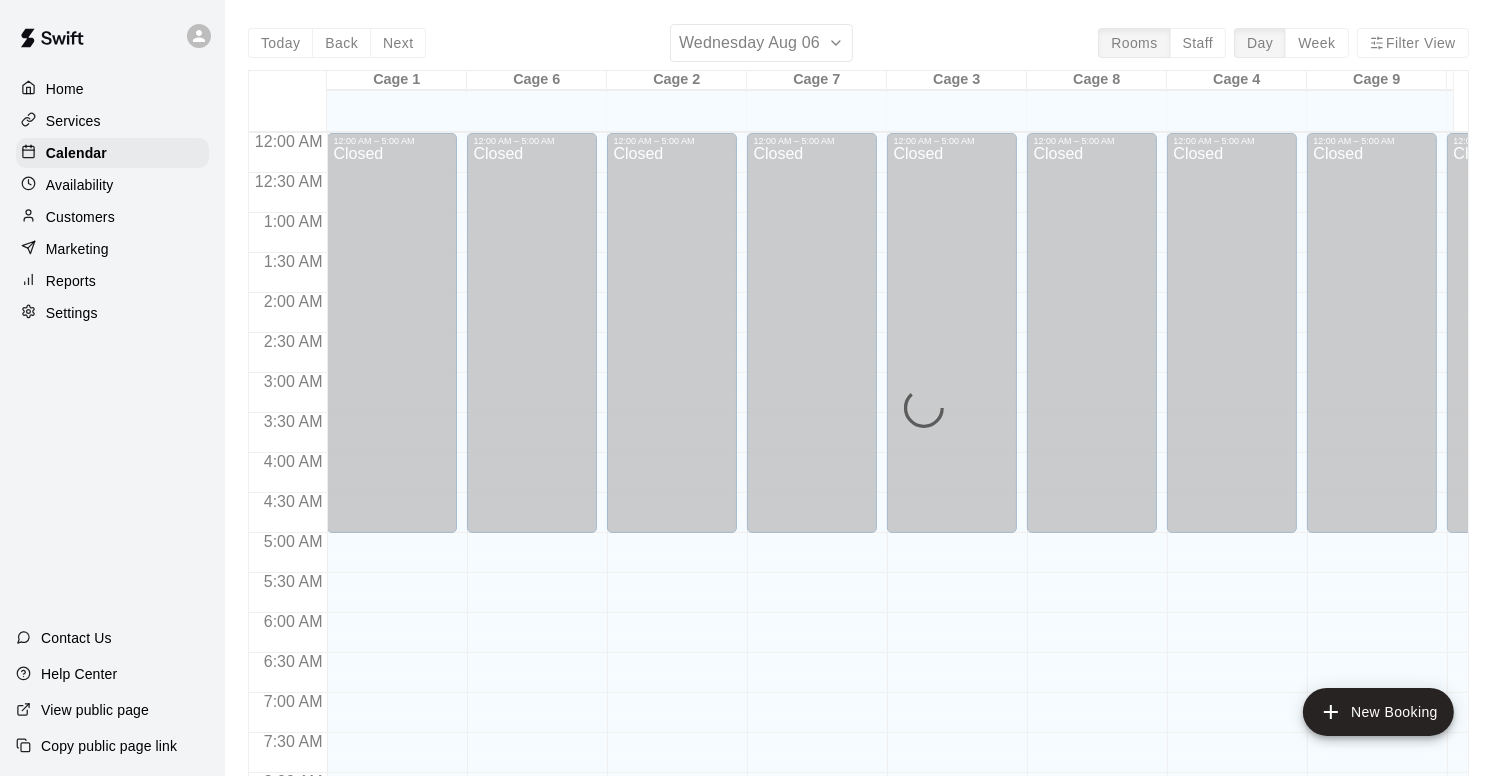 scroll, scrollTop: 1098, scrollLeft: 0, axis: vertical 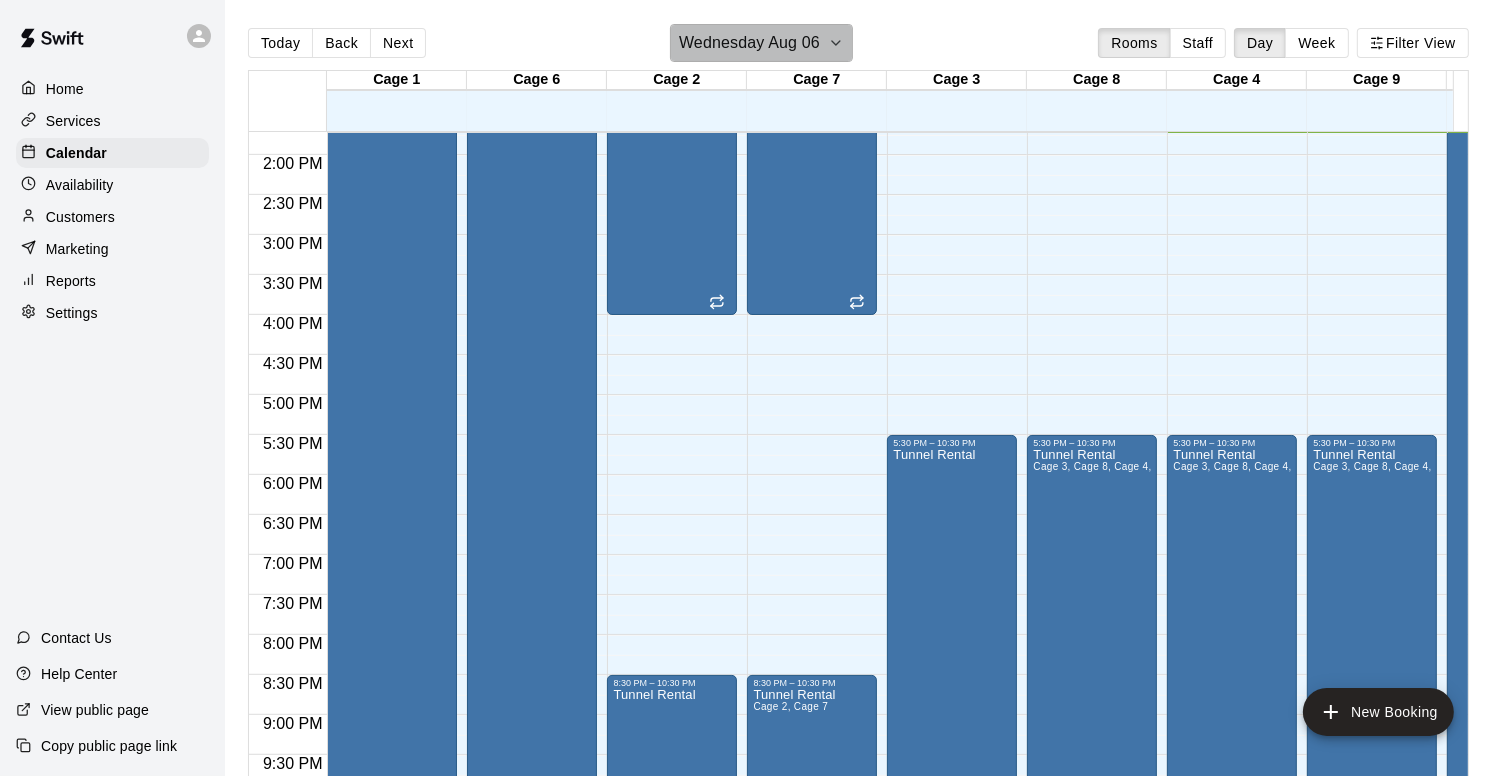 click on "Wednesday Aug 06" at bounding box center [749, 43] 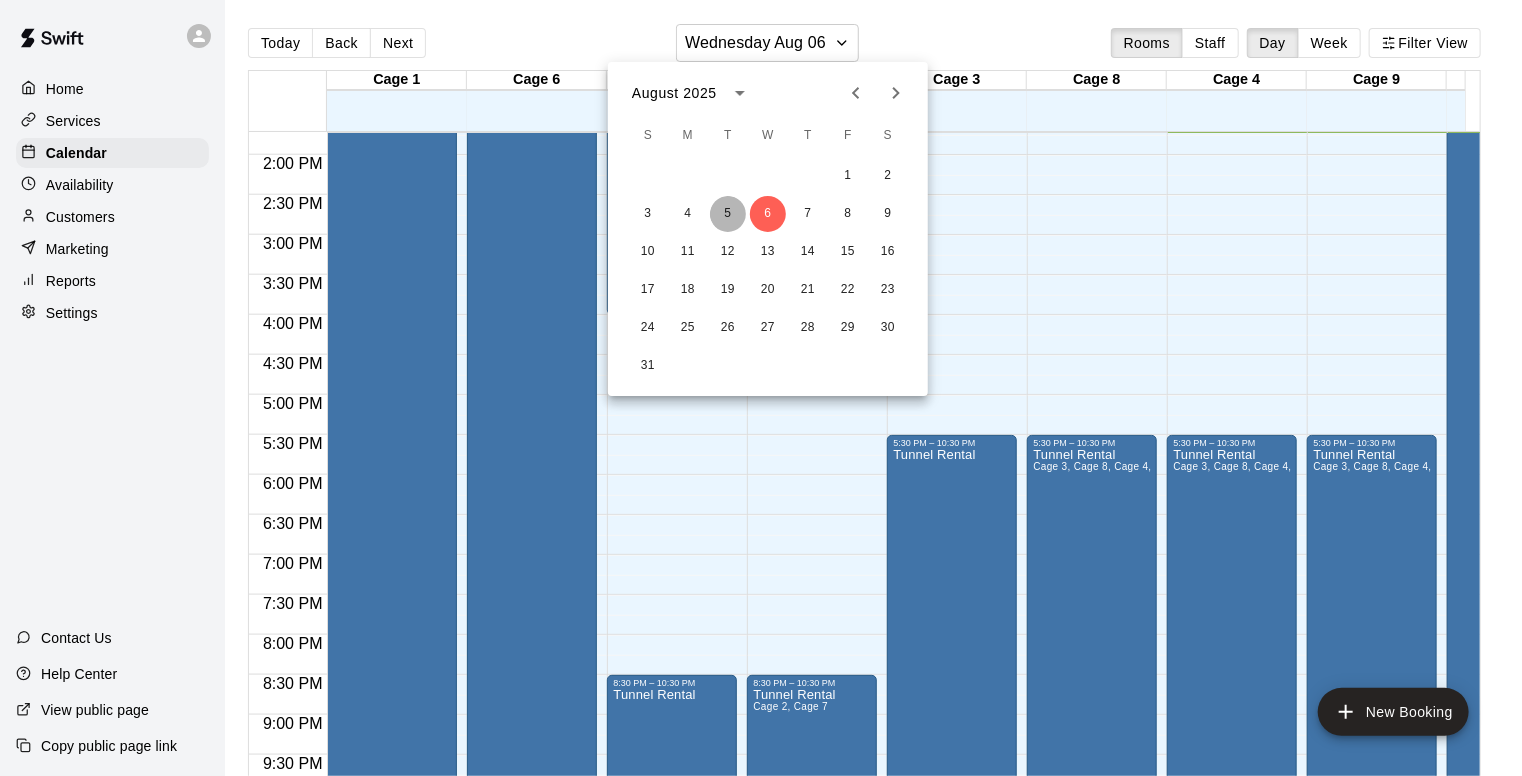 click on "5" at bounding box center (728, 214) 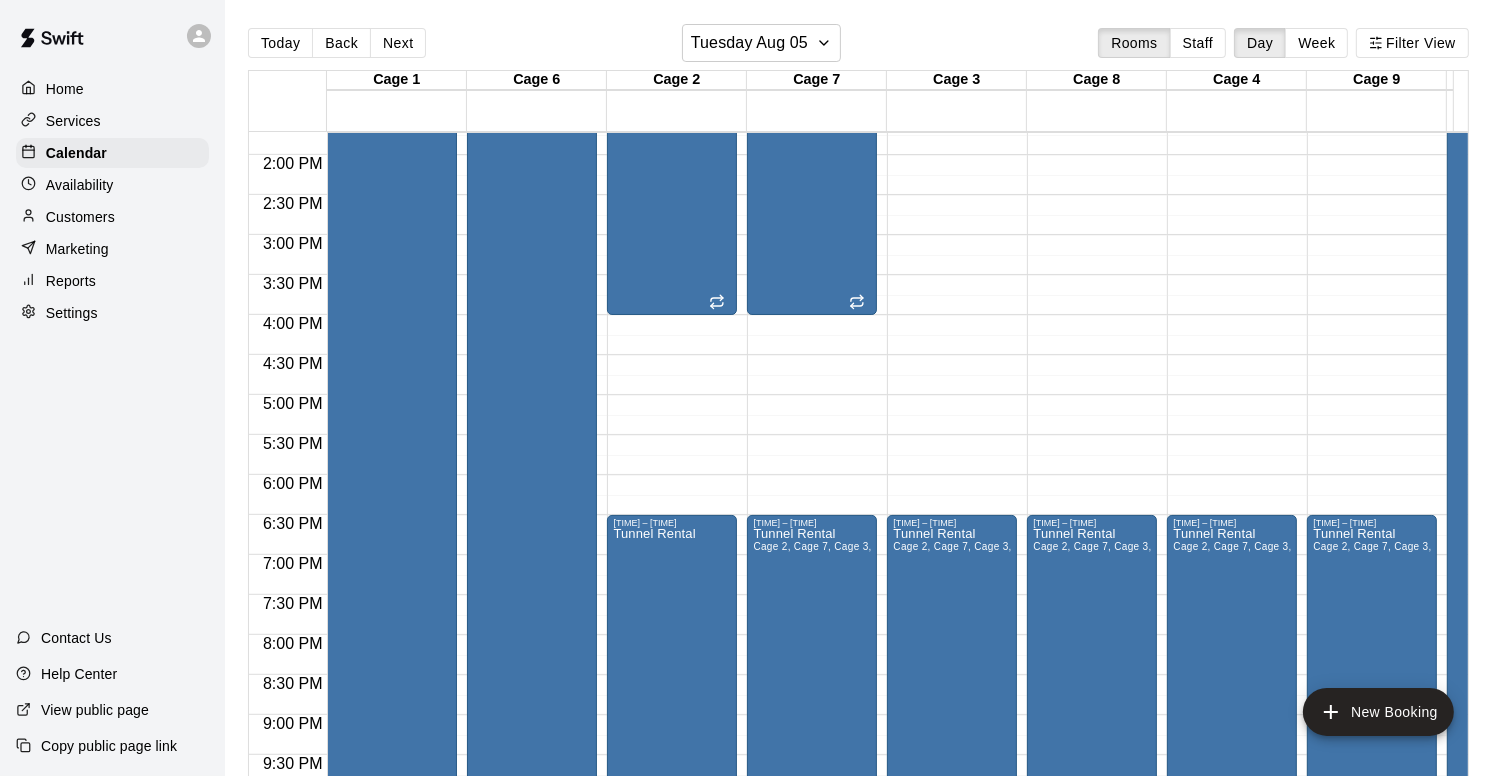 click on "[TIME] – [TIME] Closed [TIME] – [TIME] Tunnel Rental [TIME] – [TIME] Tunnel Rental [TIME] – [TIME] Closed" at bounding box center (672, -5) 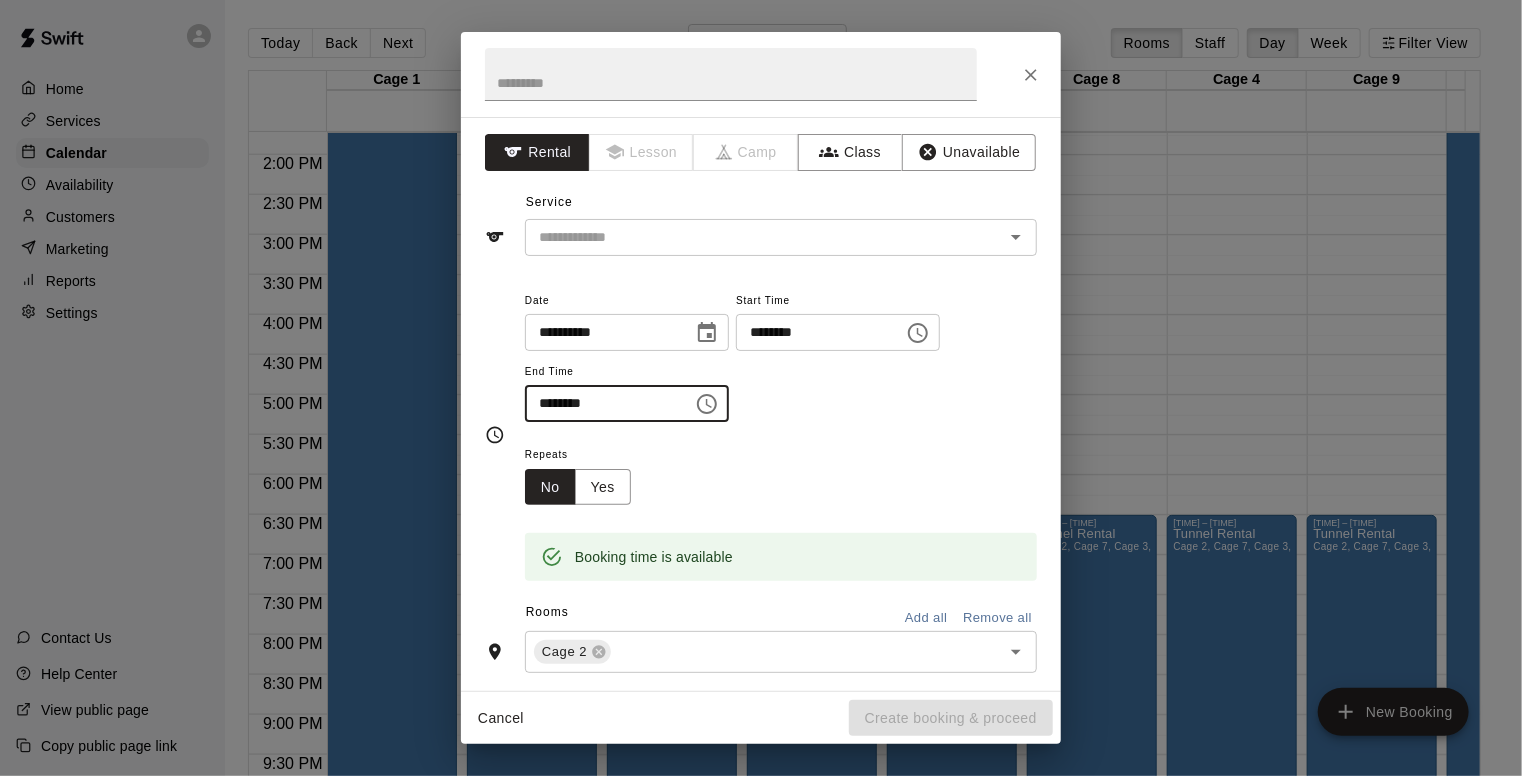 click on "********" at bounding box center (602, 403) 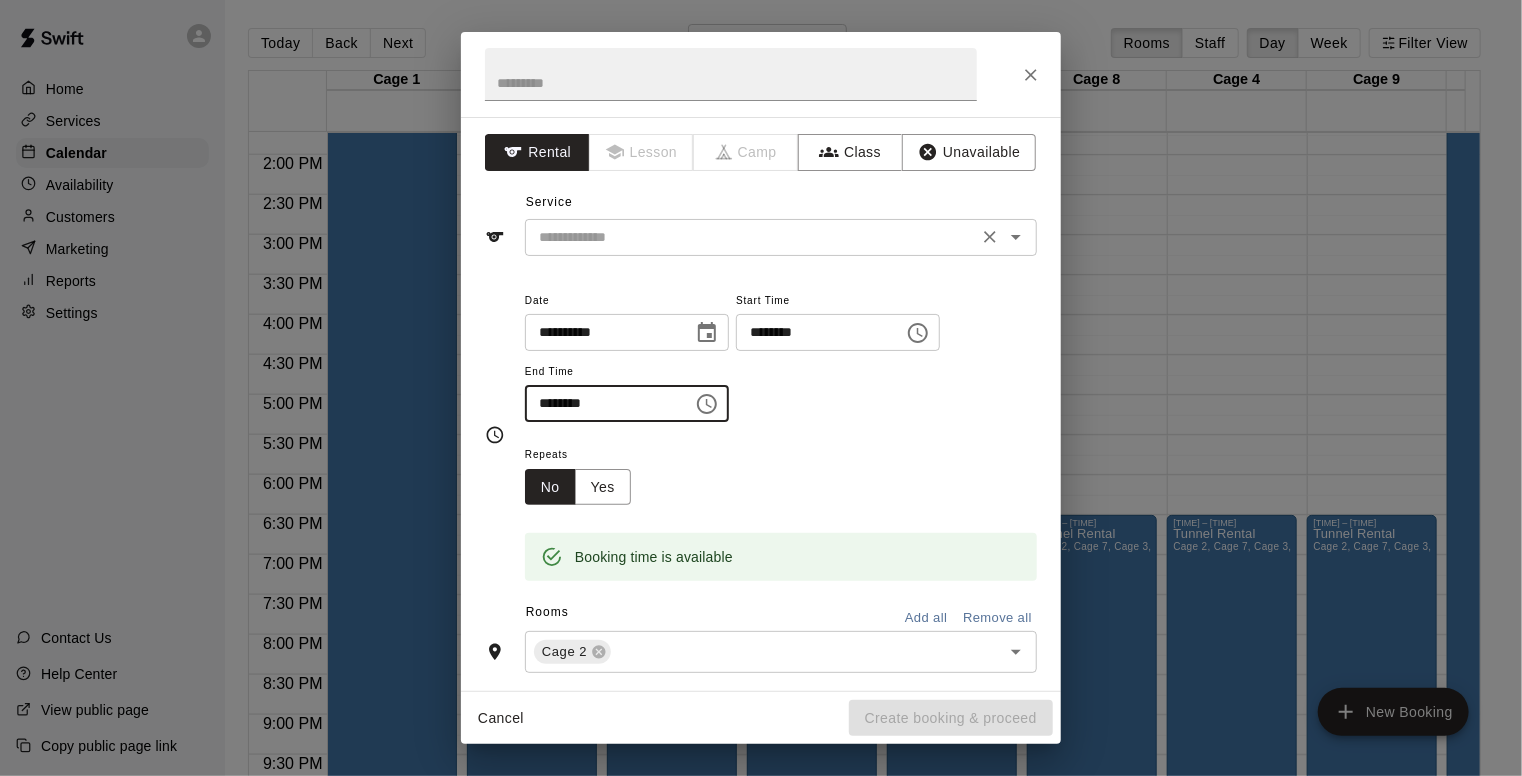 click 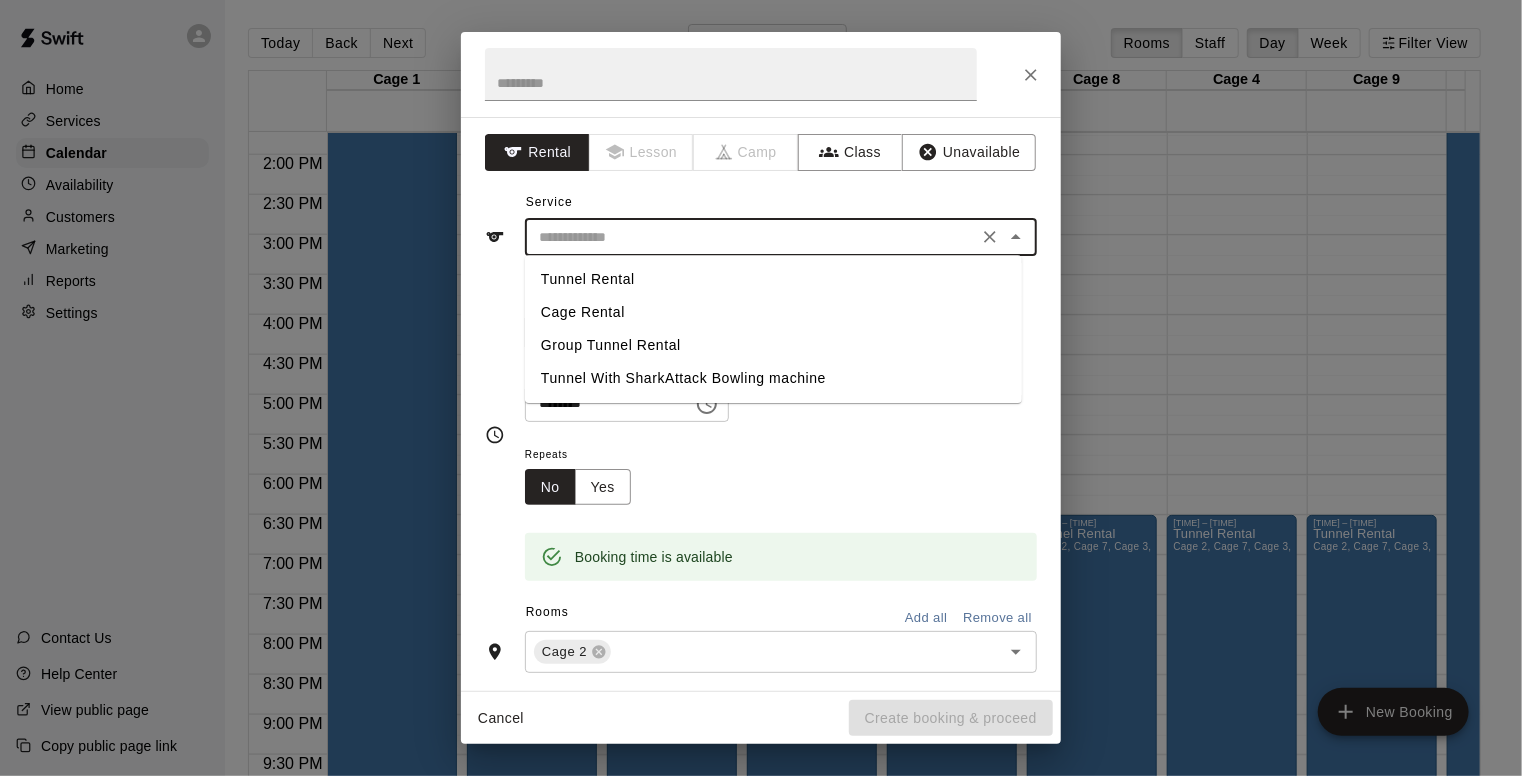 click on "Tunnel Rental" at bounding box center [773, 279] 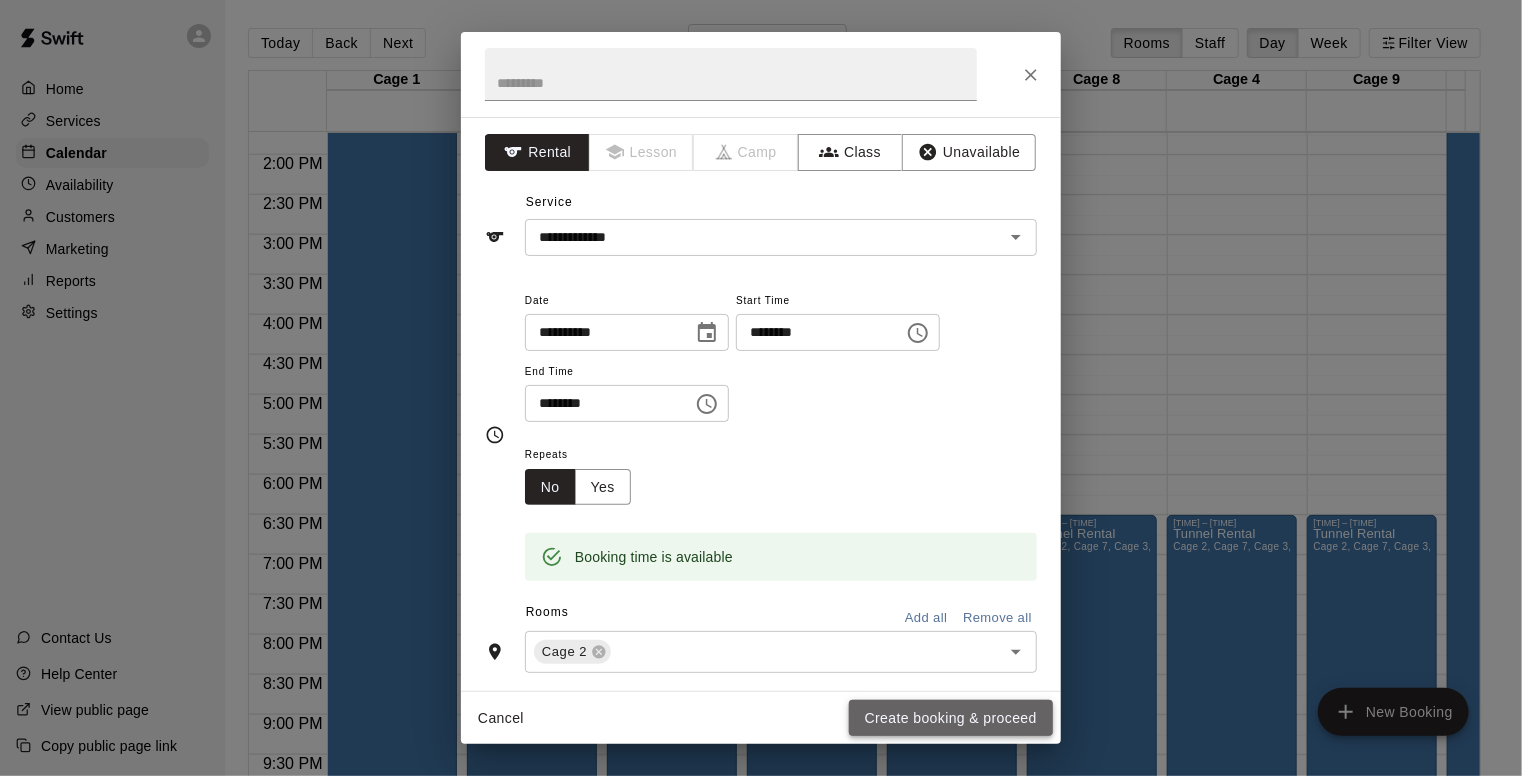 click on "Create booking & proceed" at bounding box center [951, 718] 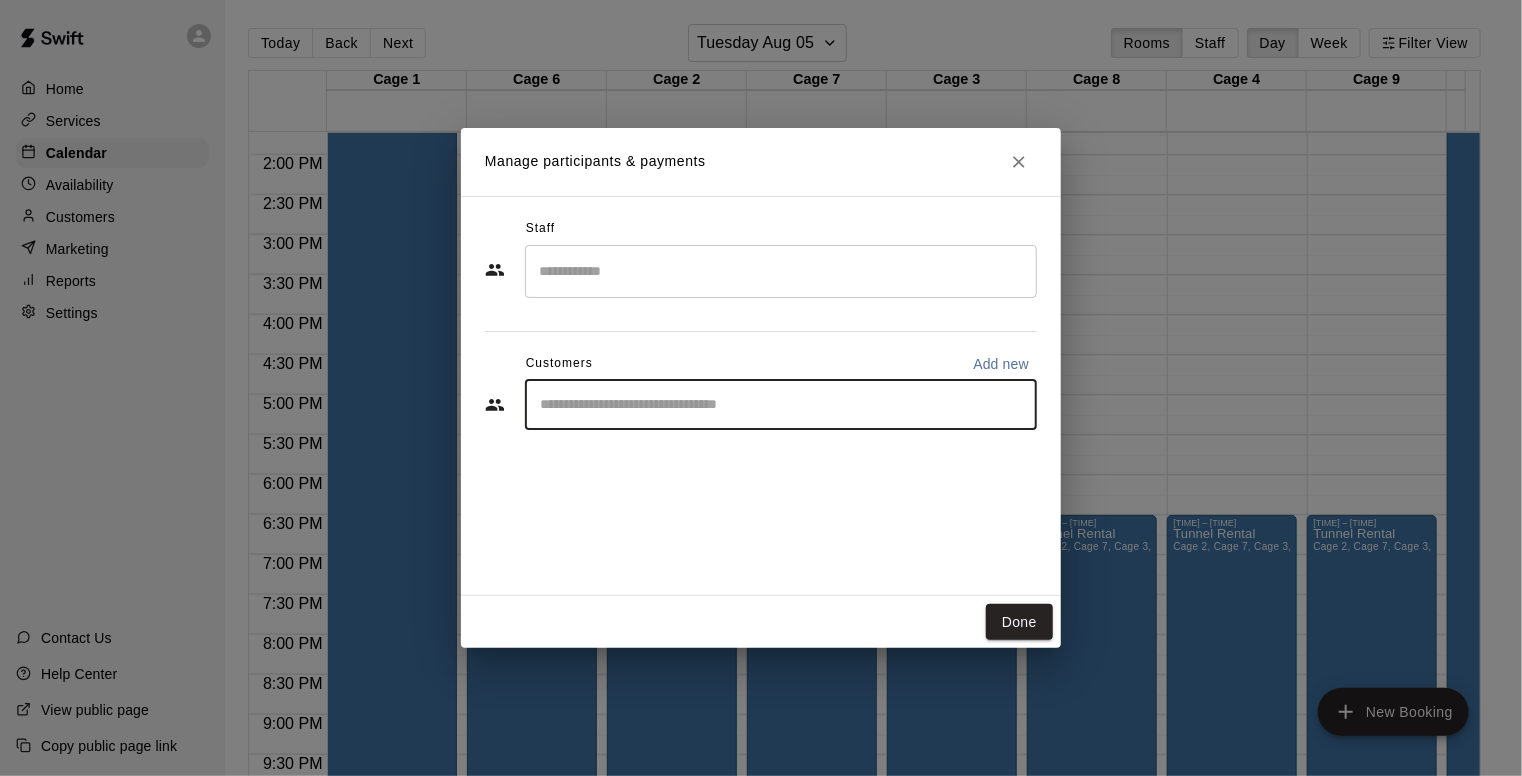 click at bounding box center [781, 405] 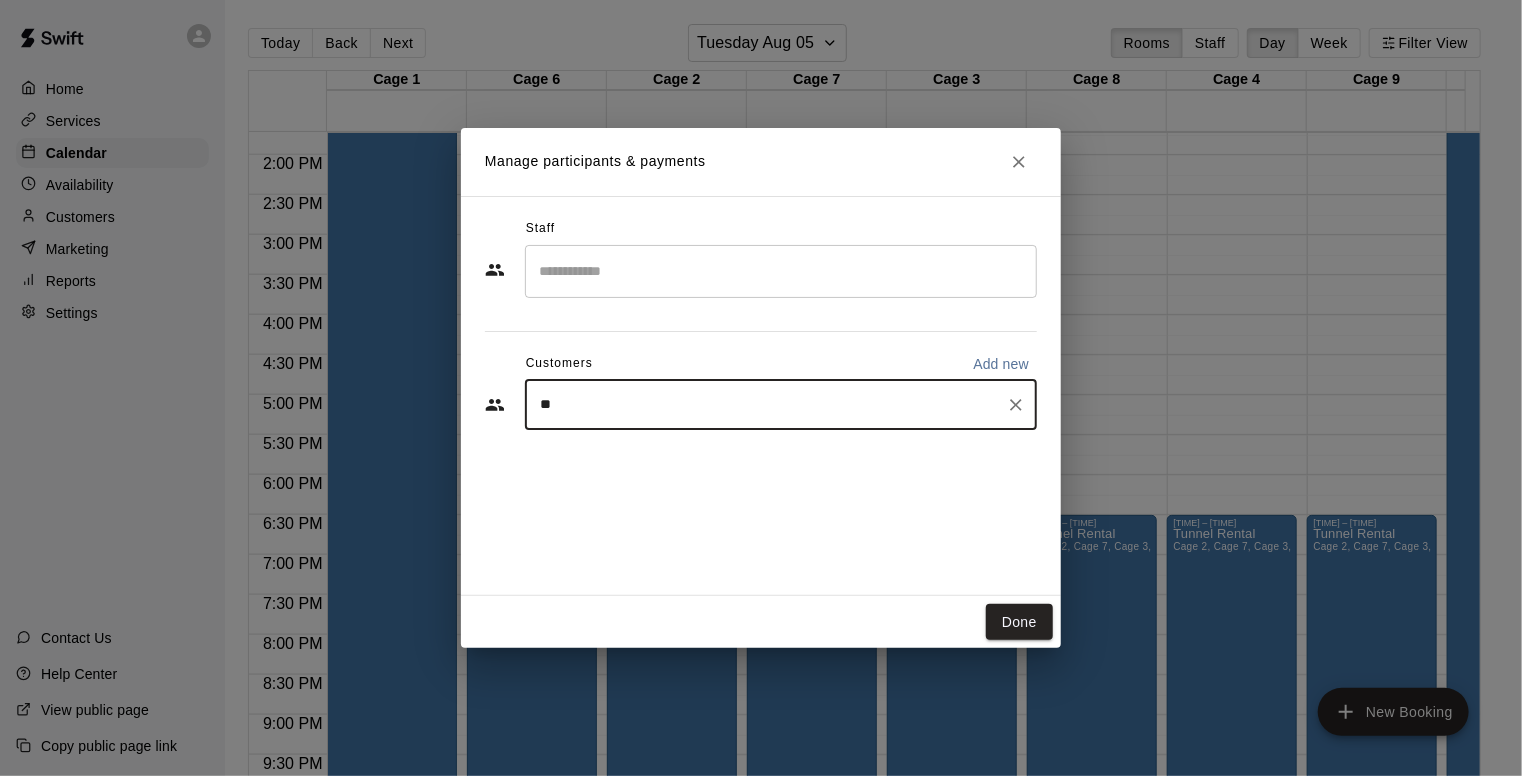 type on "***" 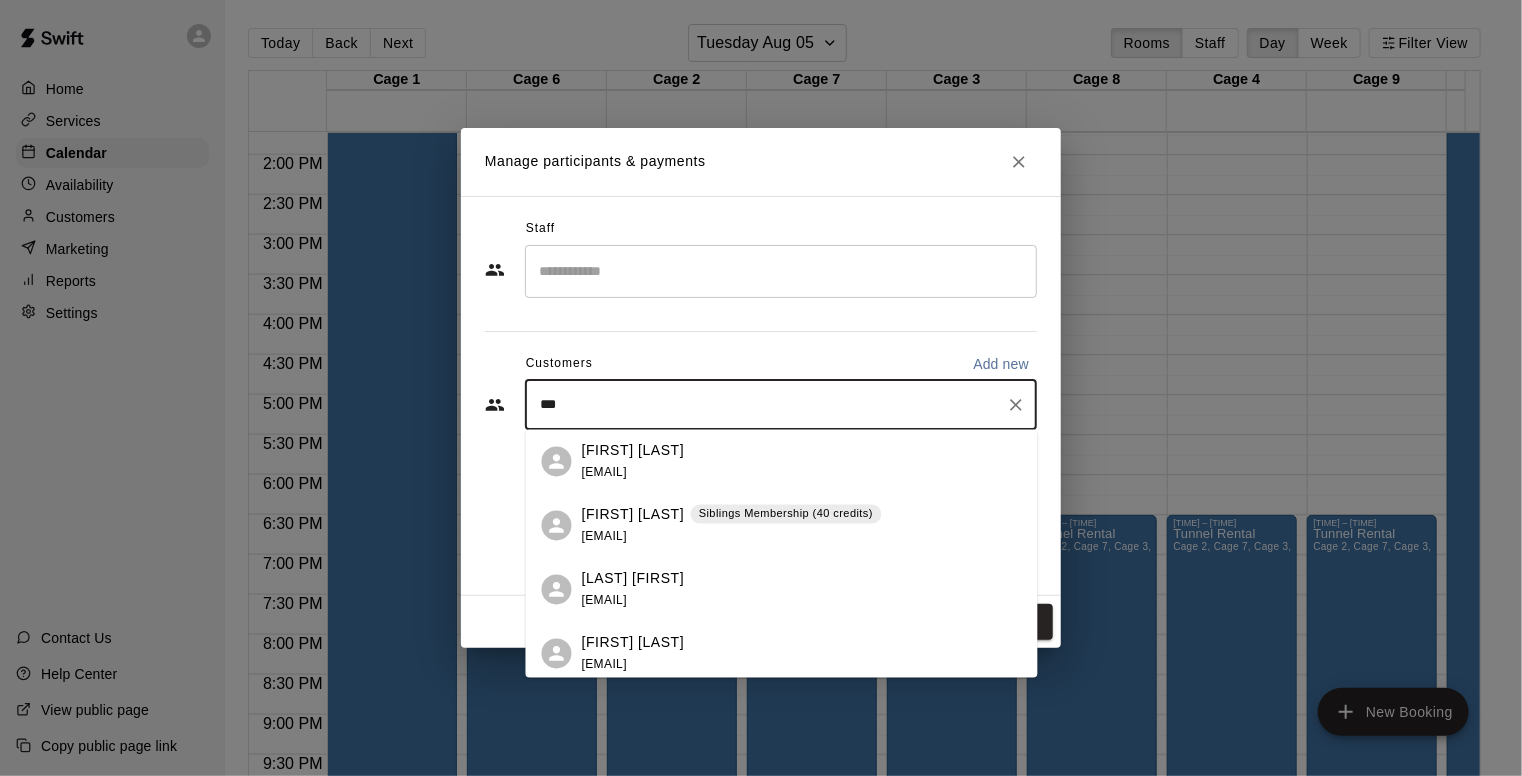 click on "[FIRST] [LAST] Siblings Membership (40 credits) [EMAIL]" at bounding box center (732, 525) 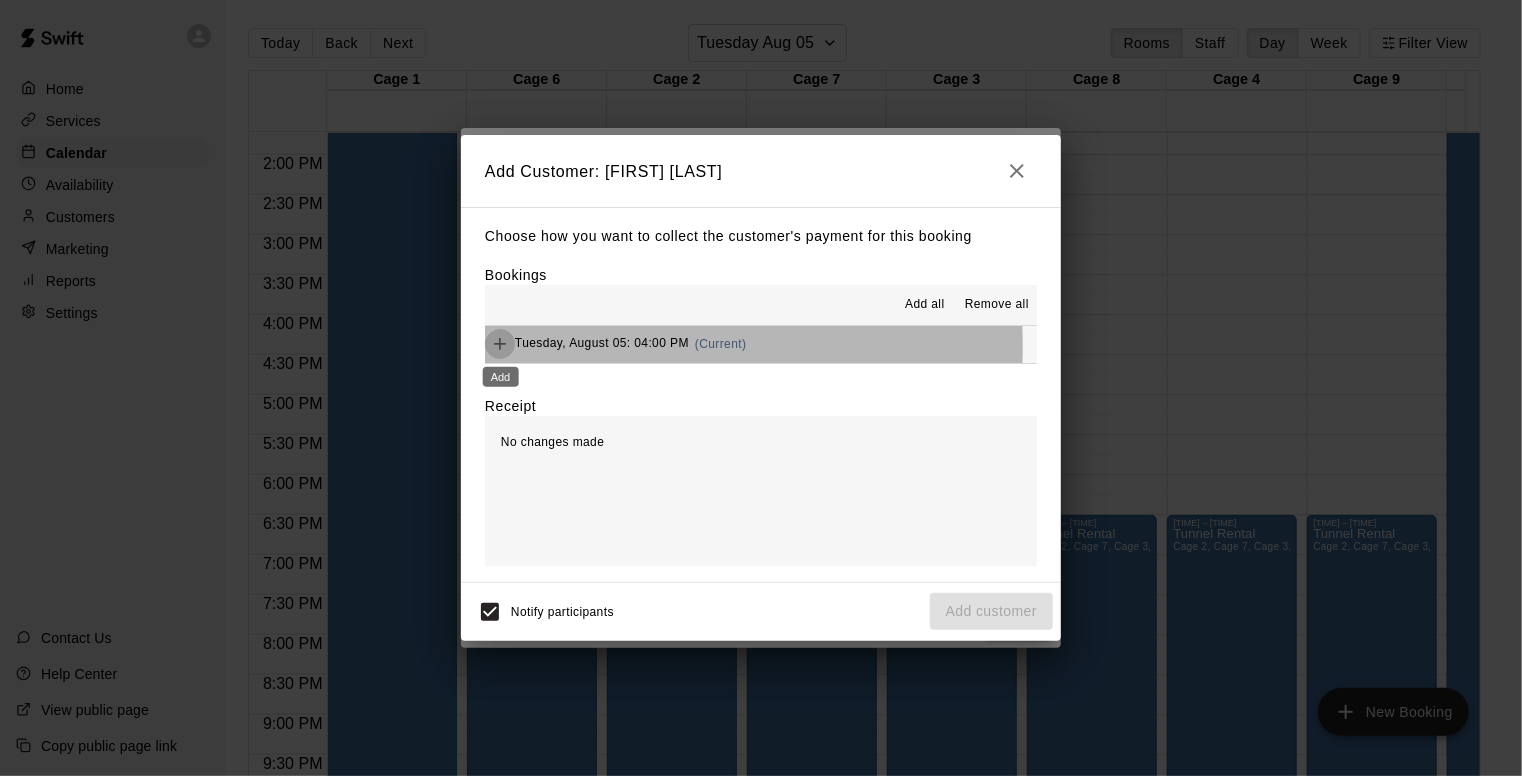 click 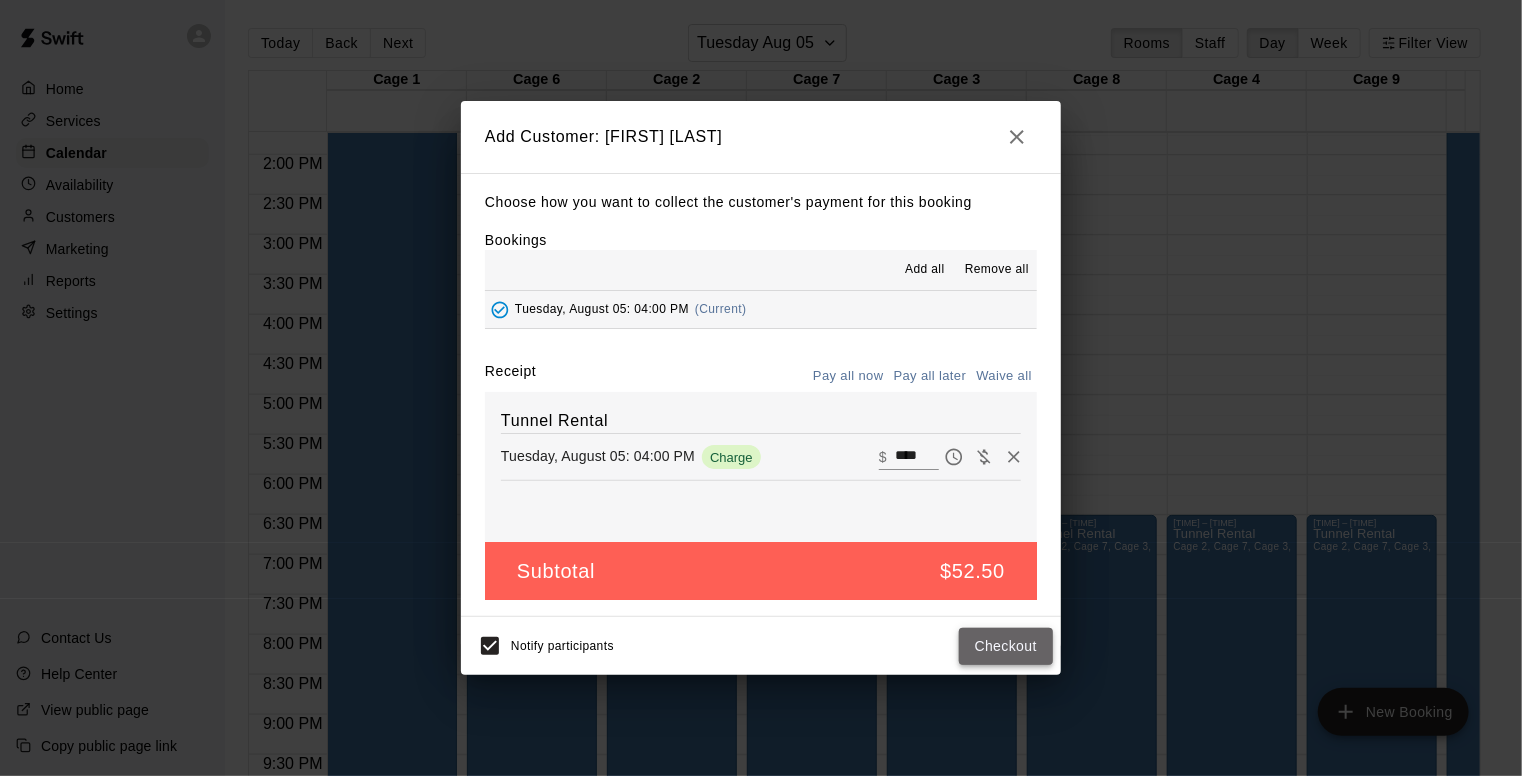 click on "Checkout" at bounding box center (1006, 646) 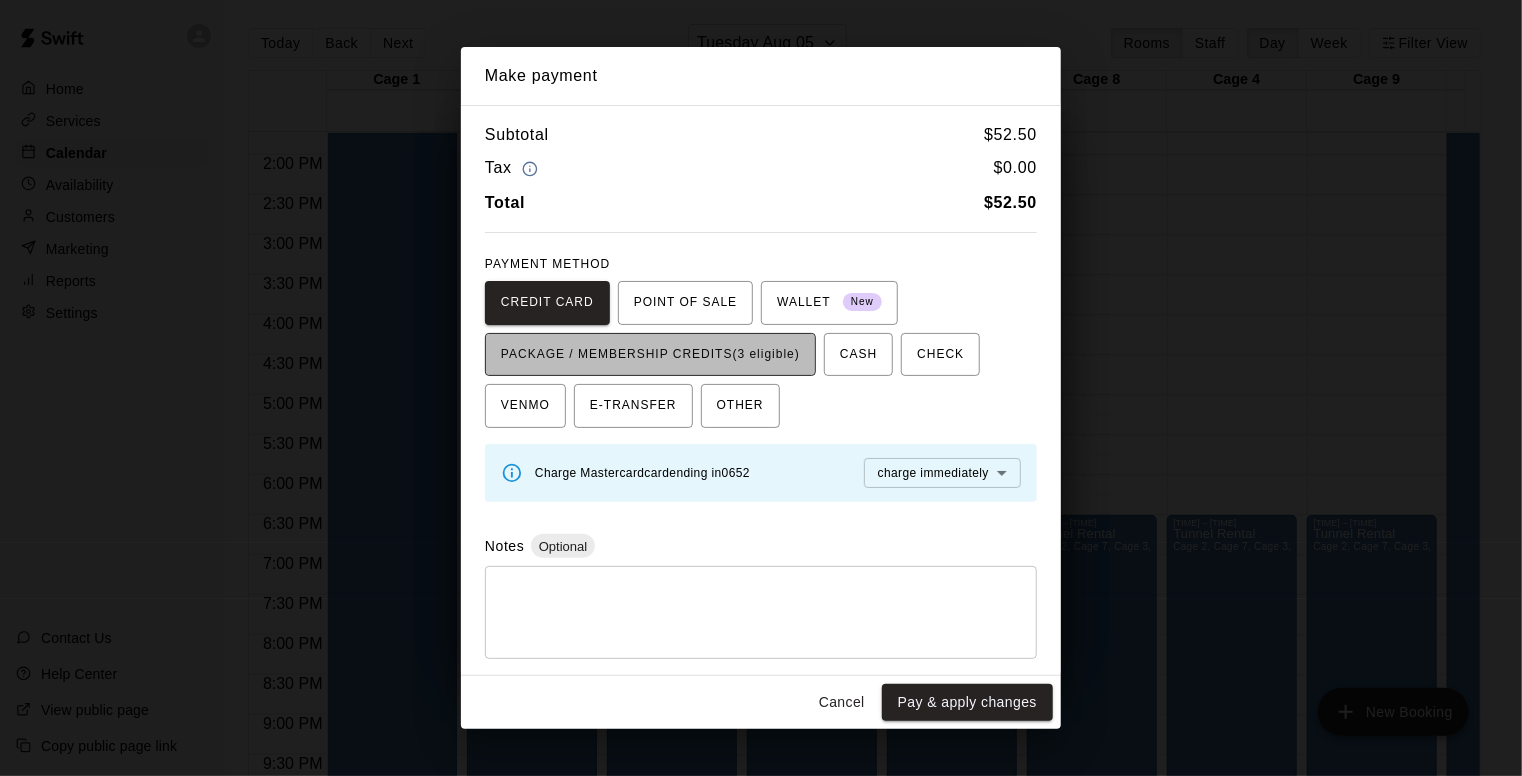 click on "PACKAGE / MEMBERSHIP CREDITS  (3 eligible)" at bounding box center (650, 355) 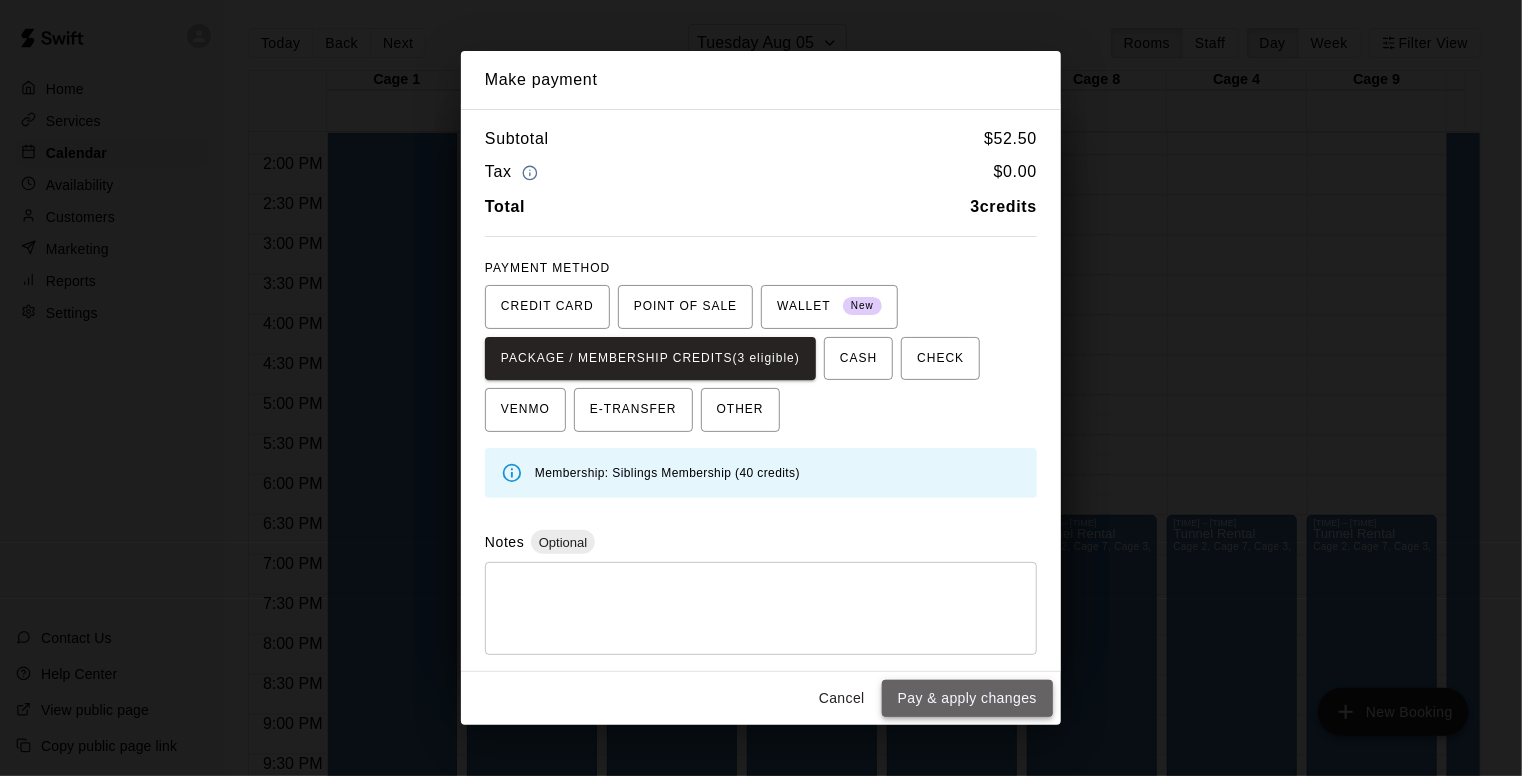 click on "Pay & apply changes" at bounding box center (967, 698) 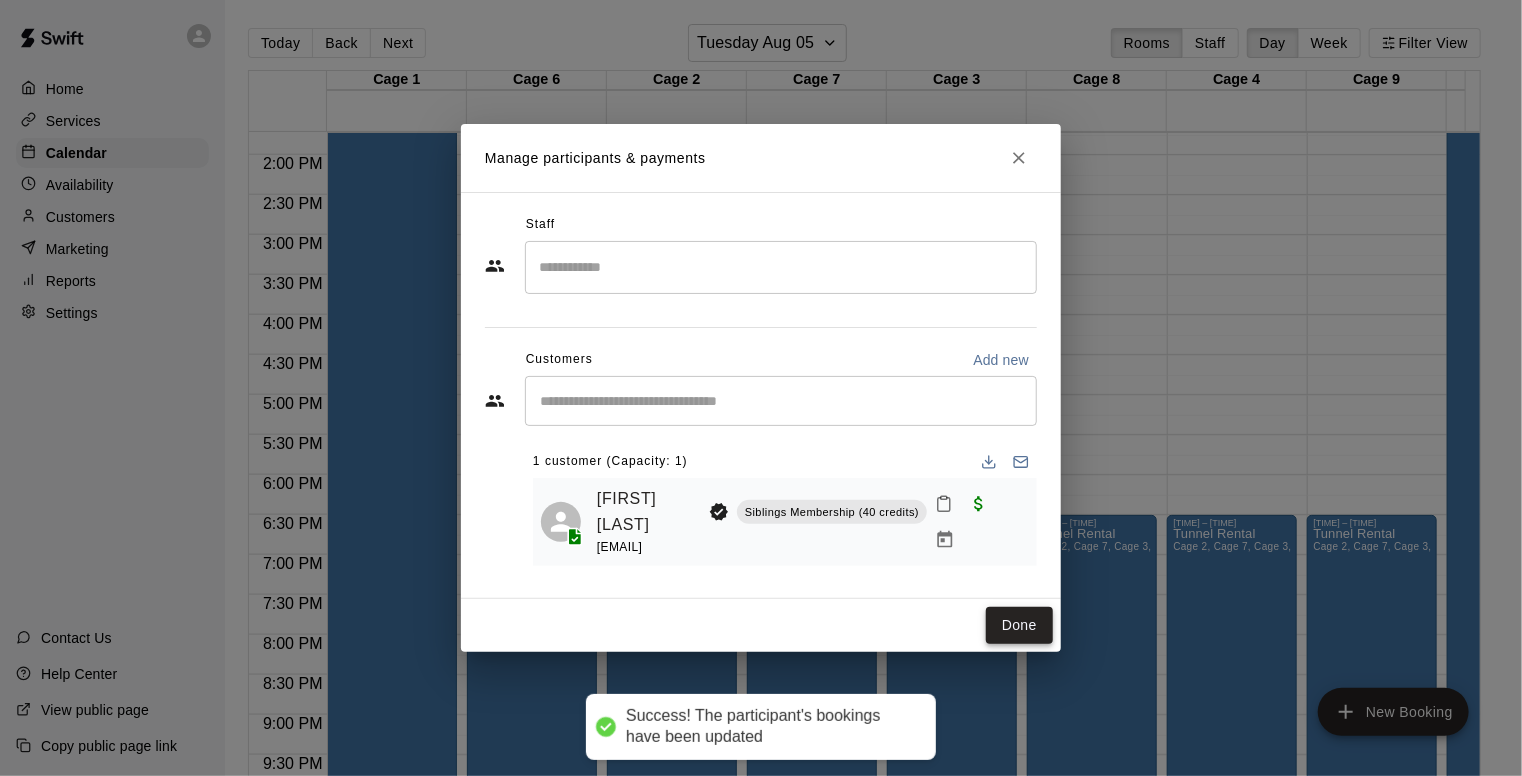 click on "Done" at bounding box center [1019, 625] 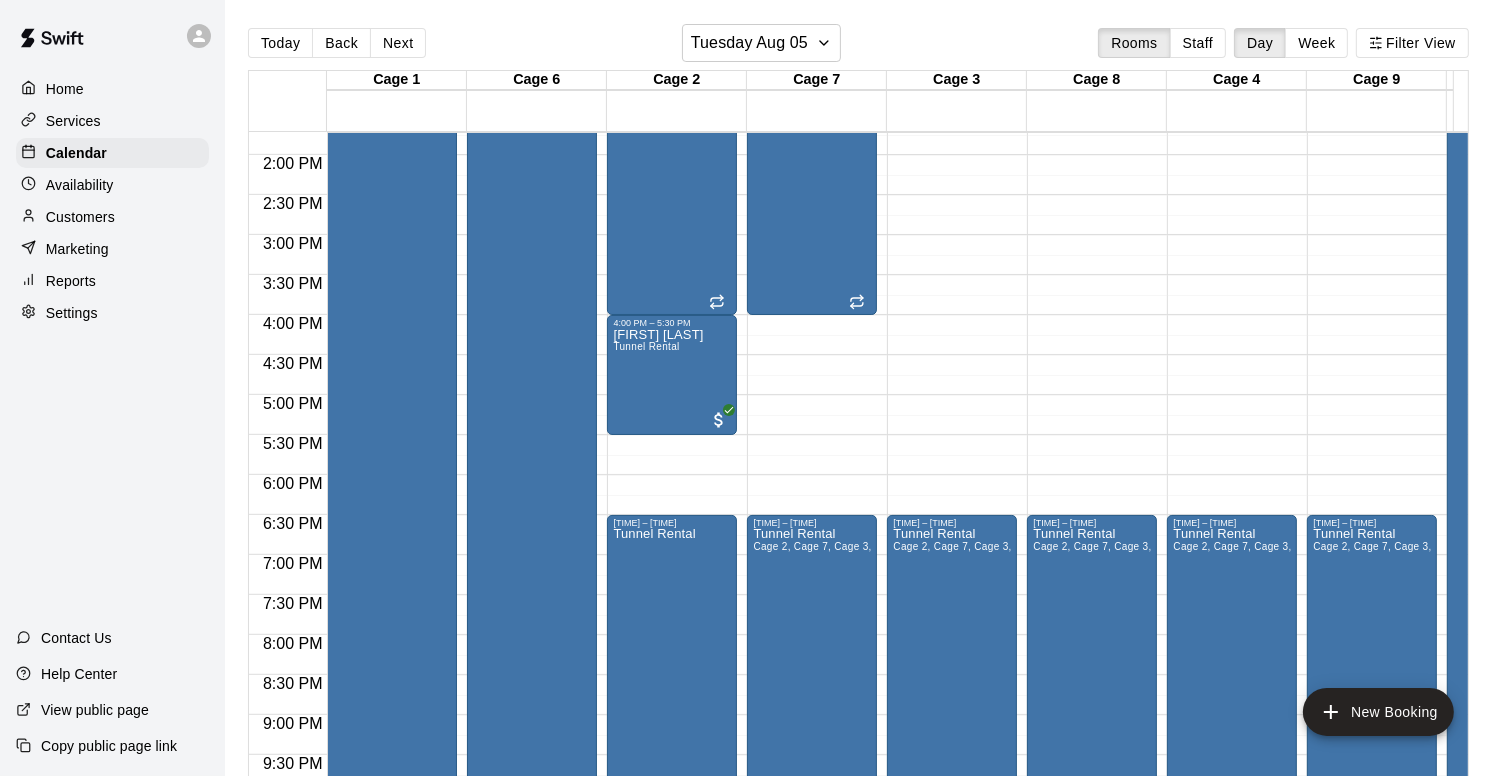 click on "[TIME] – [TIME] Closed [TIME] – [TIME] Tunnel Rental Cage 2, Cage 7 [TIME] – [TIME] Tunnel Rental Cage 2, Cage 7, Cage 3, Cage 8, Cage 4, Cage 9 [TIME] – [TIME] Closed" at bounding box center (812, -5) 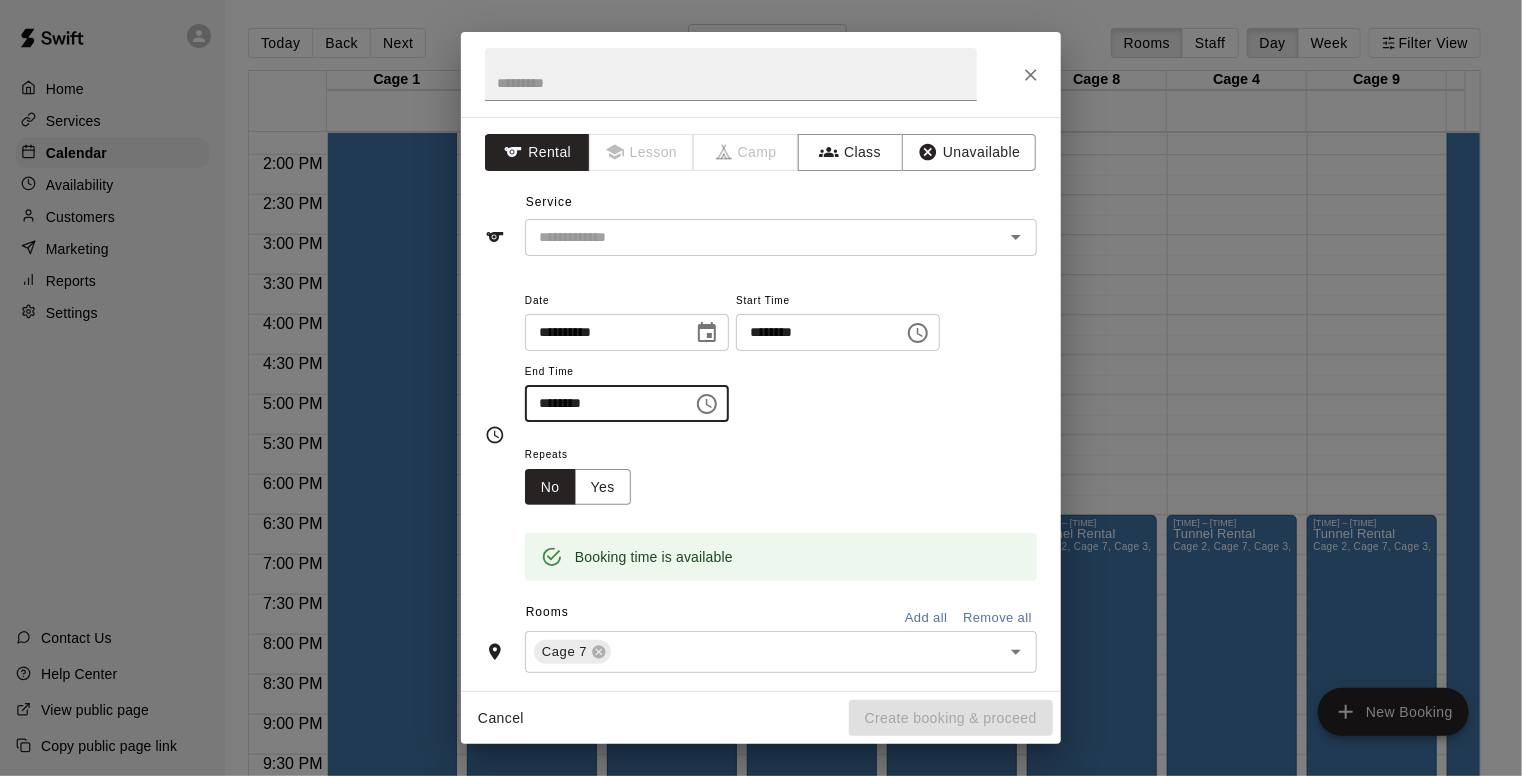 click on "********" at bounding box center (602, 403) 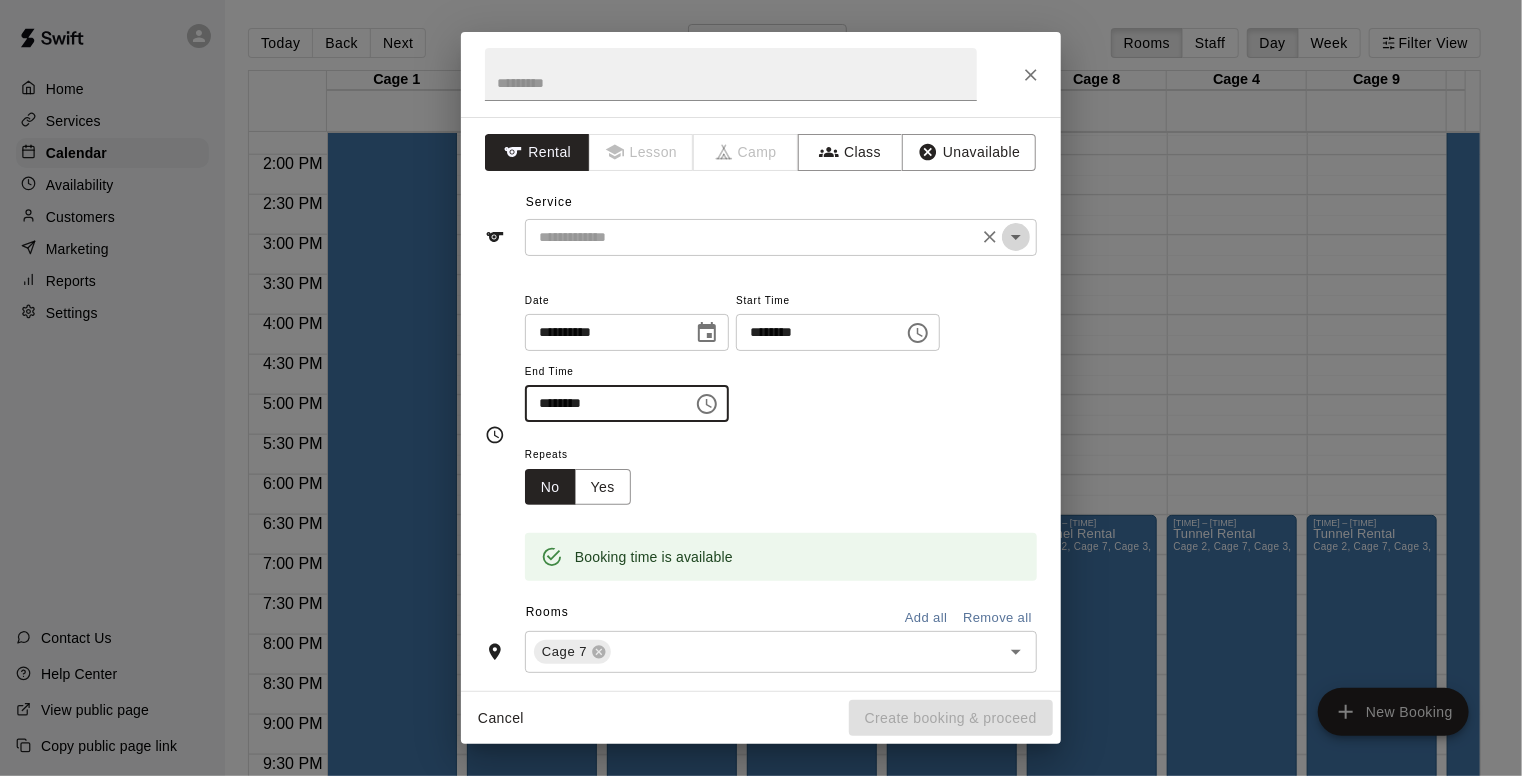 click 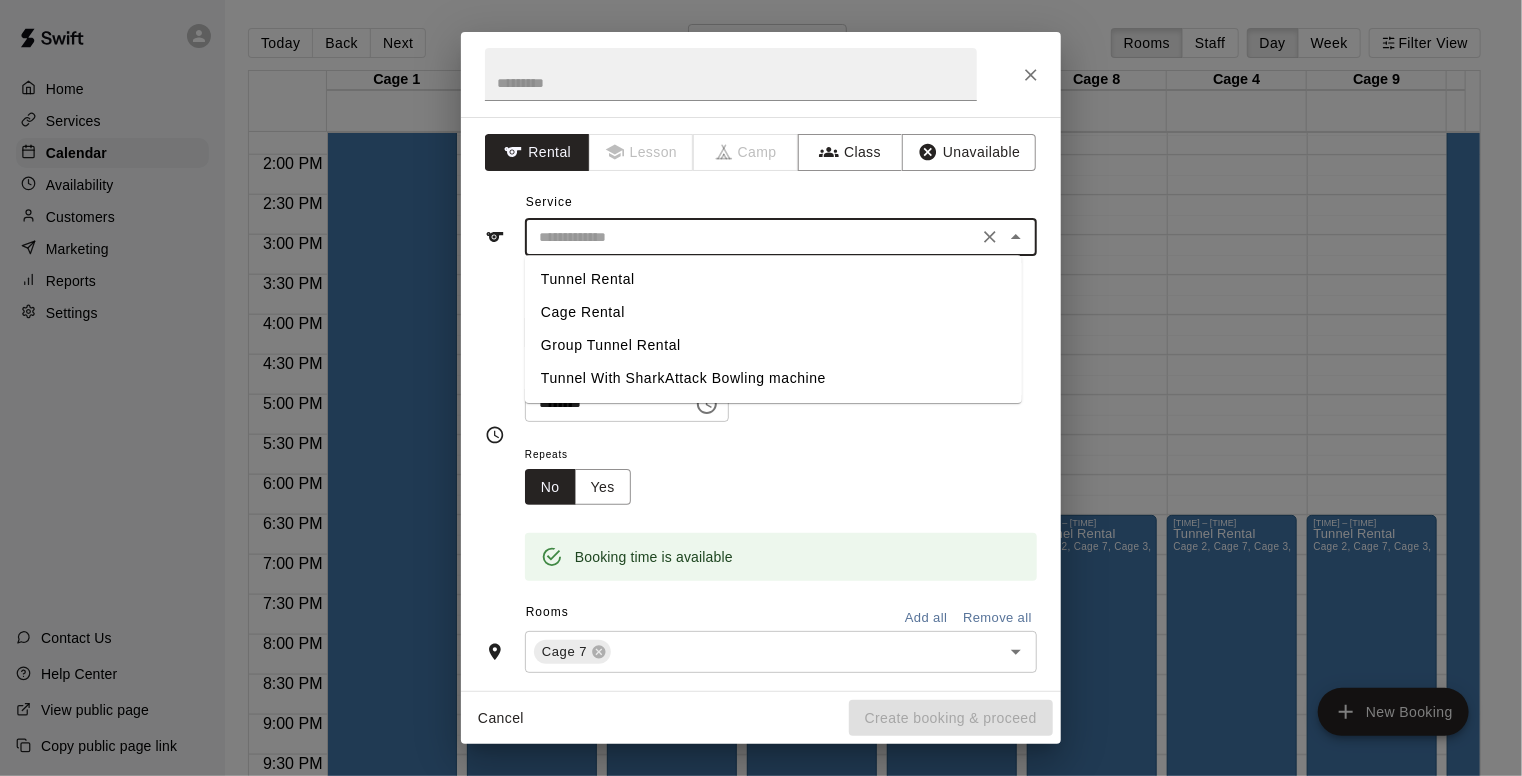 click on "Tunnel Rental" at bounding box center (773, 279) 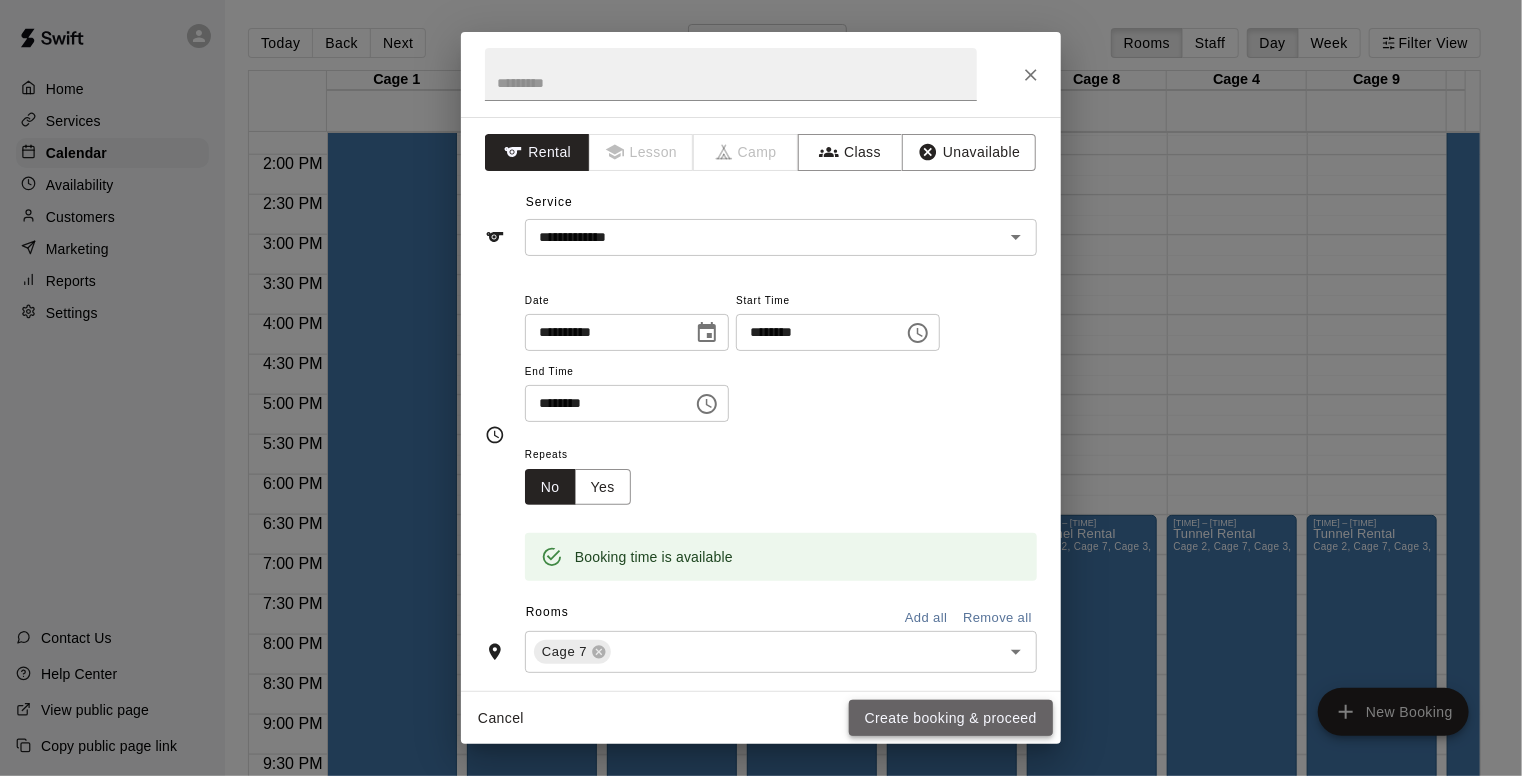 click on "Create booking & proceed" at bounding box center [951, 718] 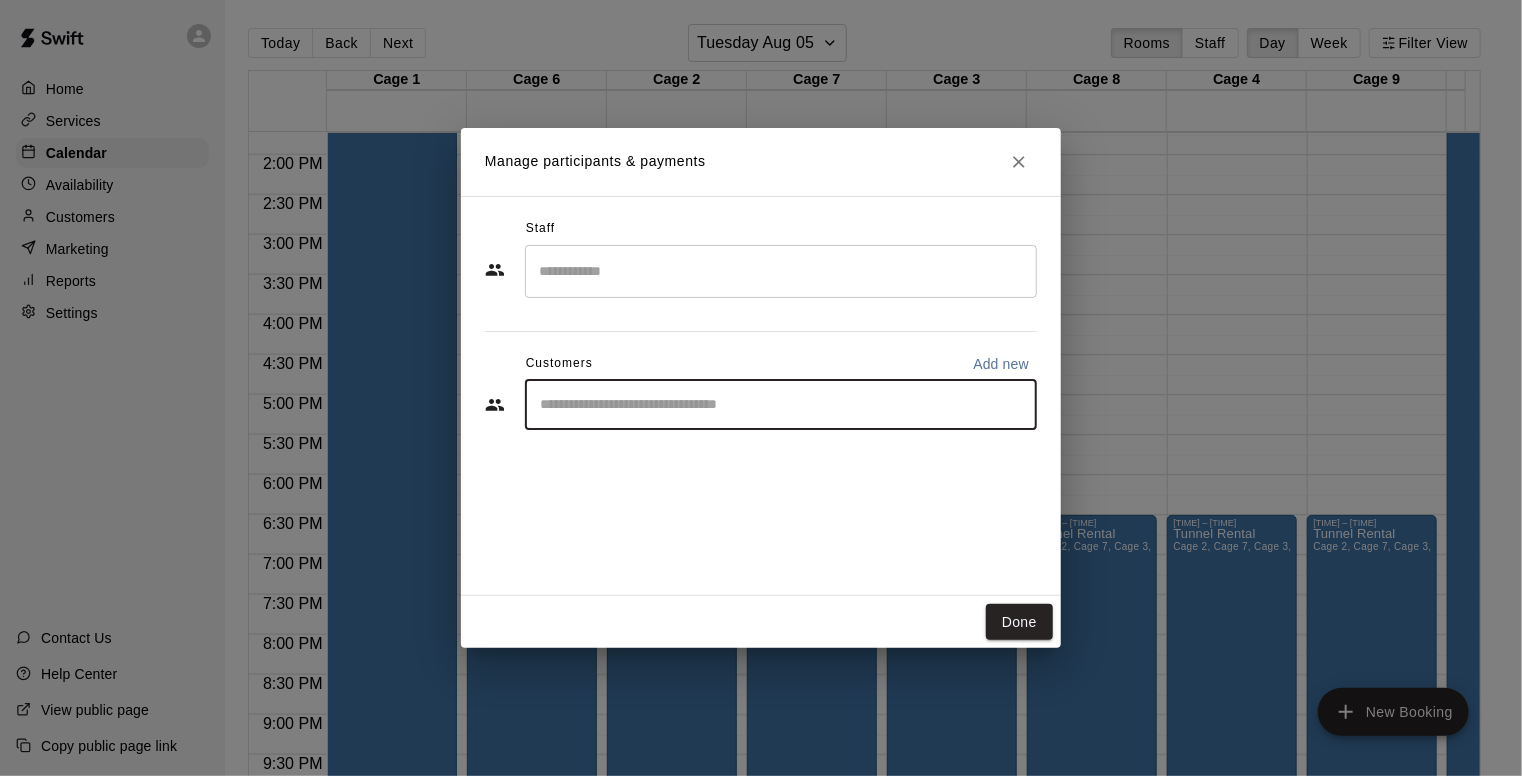 click at bounding box center (781, 405) 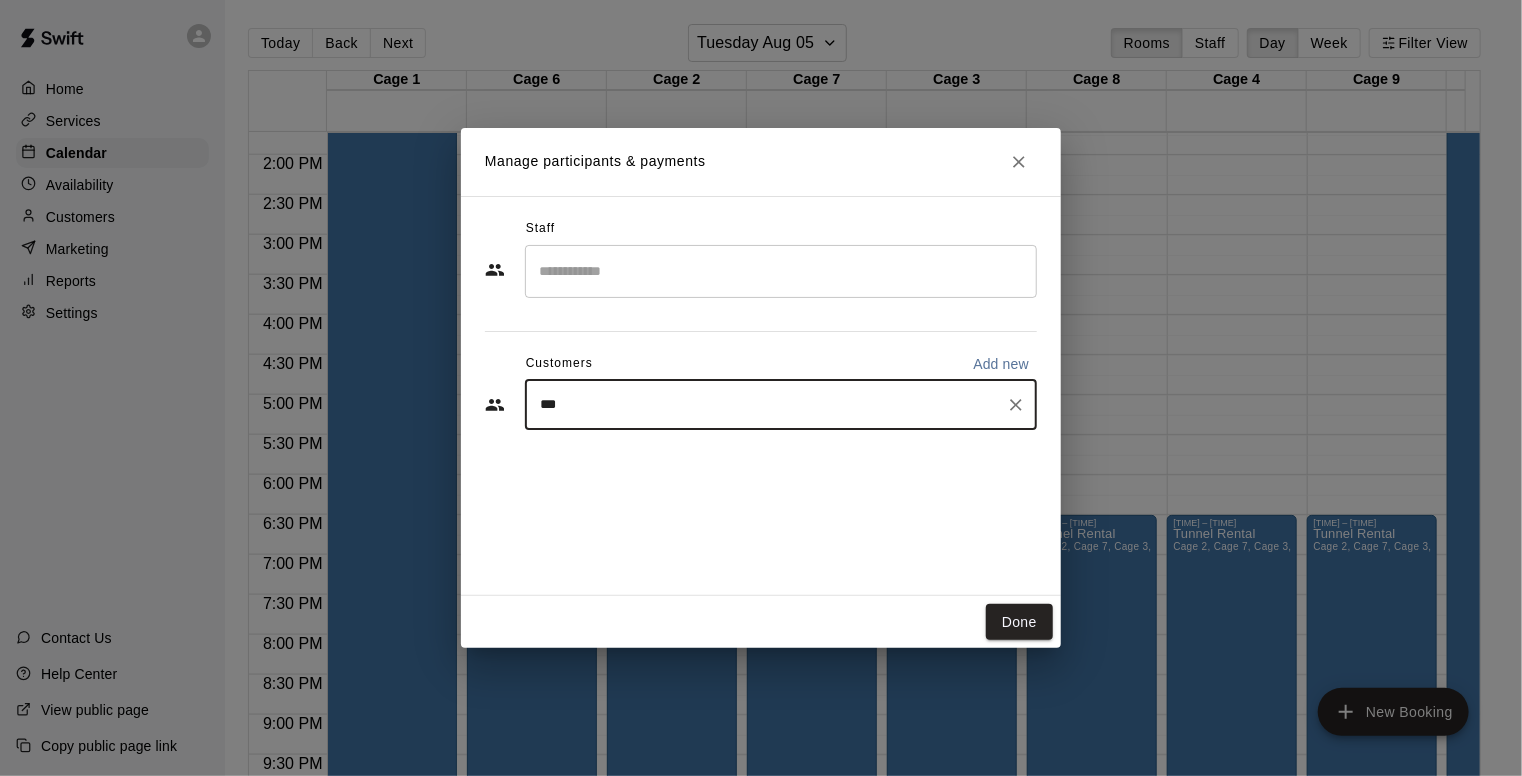 type on "****" 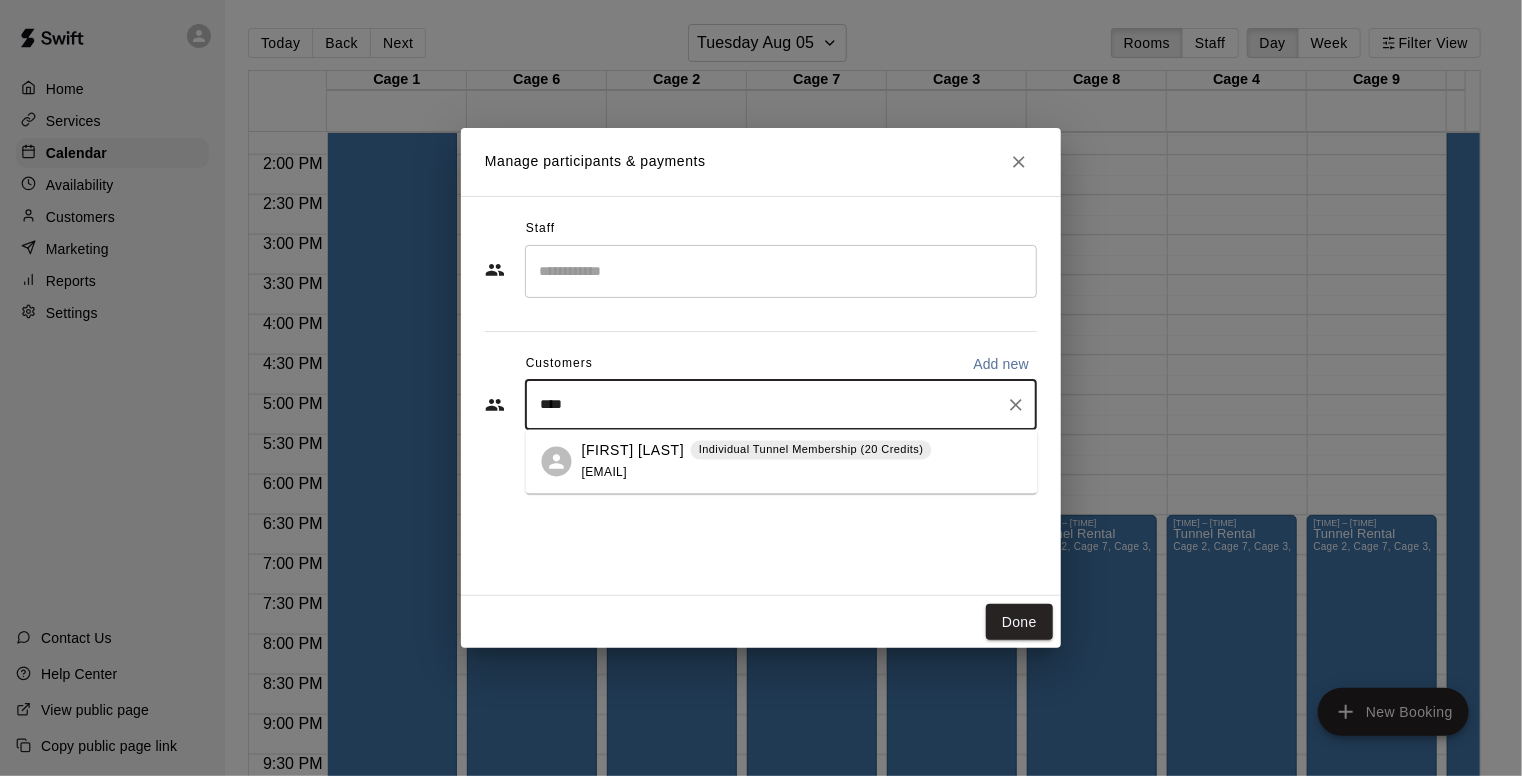 click on "[EMAIL]" at bounding box center (604, 472) 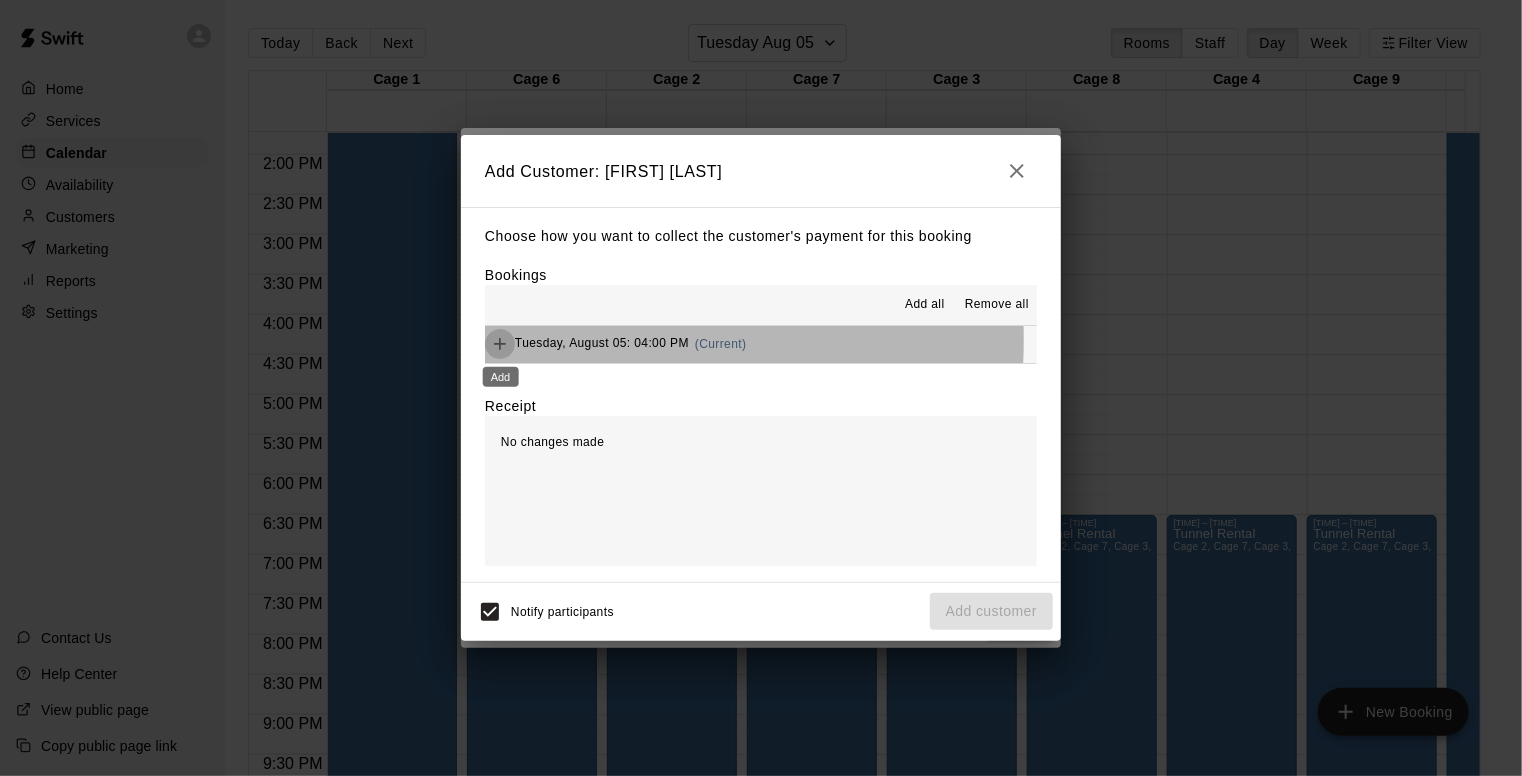 click 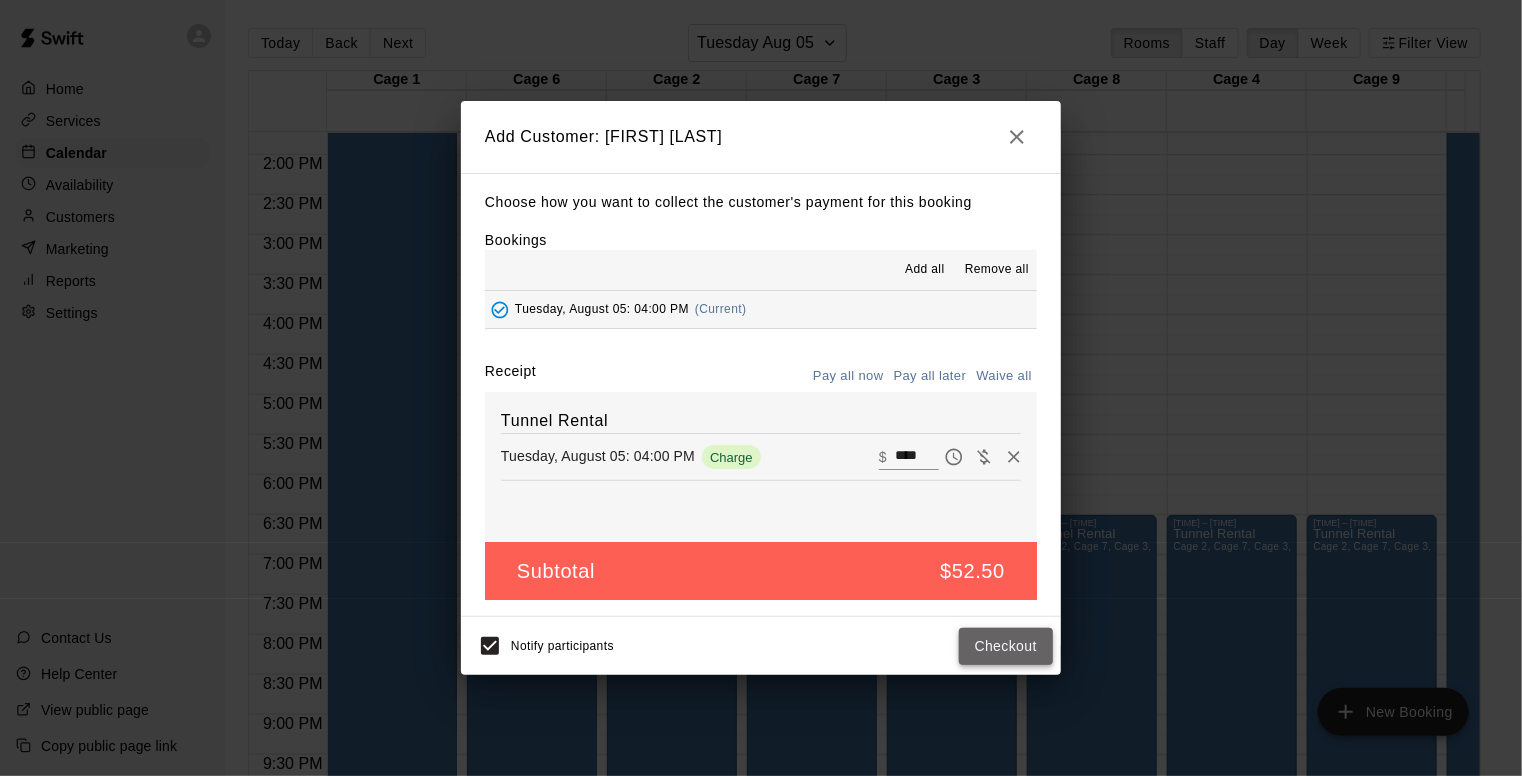 click on "Checkout" at bounding box center (1006, 646) 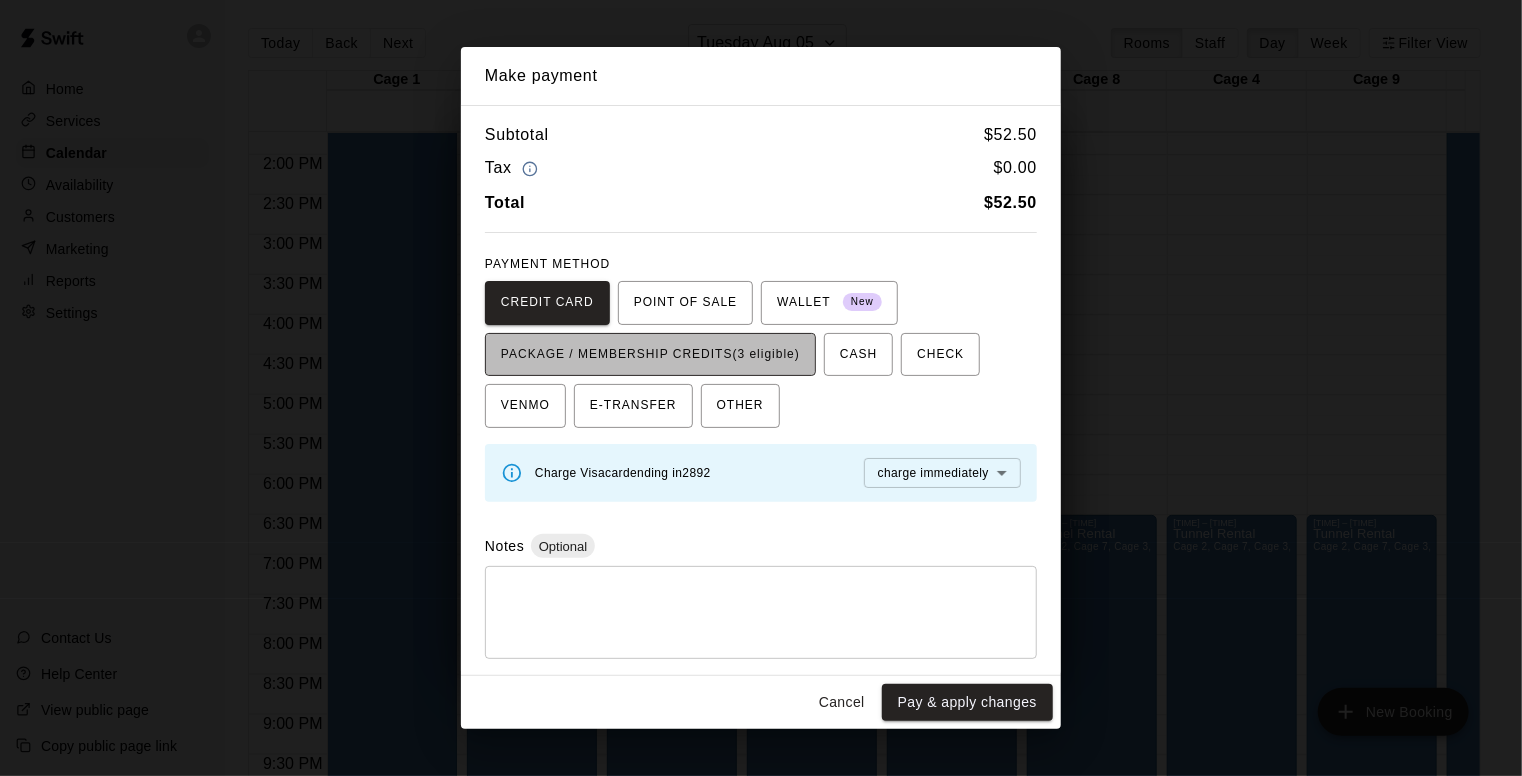 click on "PACKAGE / MEMBERSHIP CREDITS  (3 eligible)" at bounding box center (650, 355) 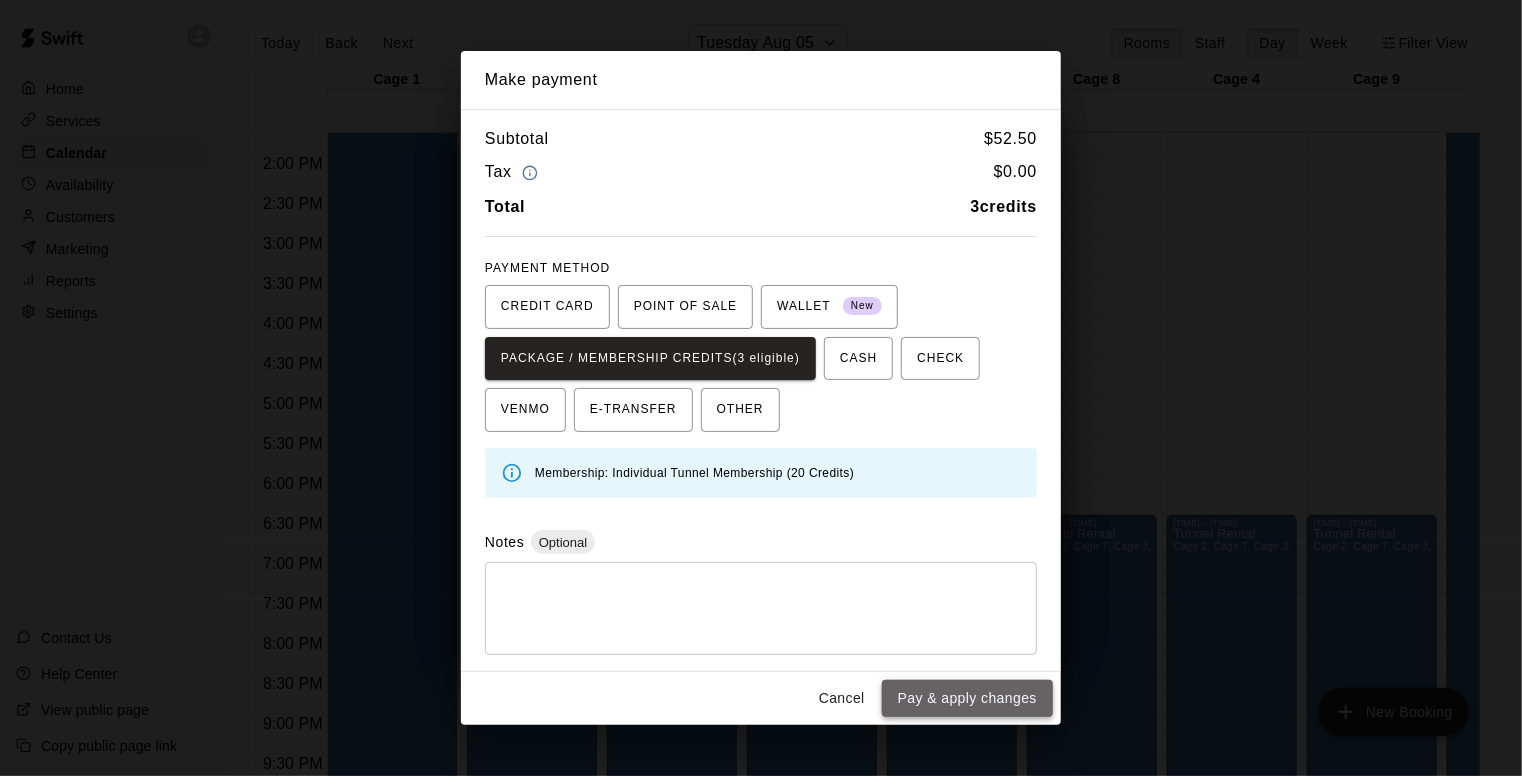click on "Pay & apply changes" at bounding box center (967, 698) 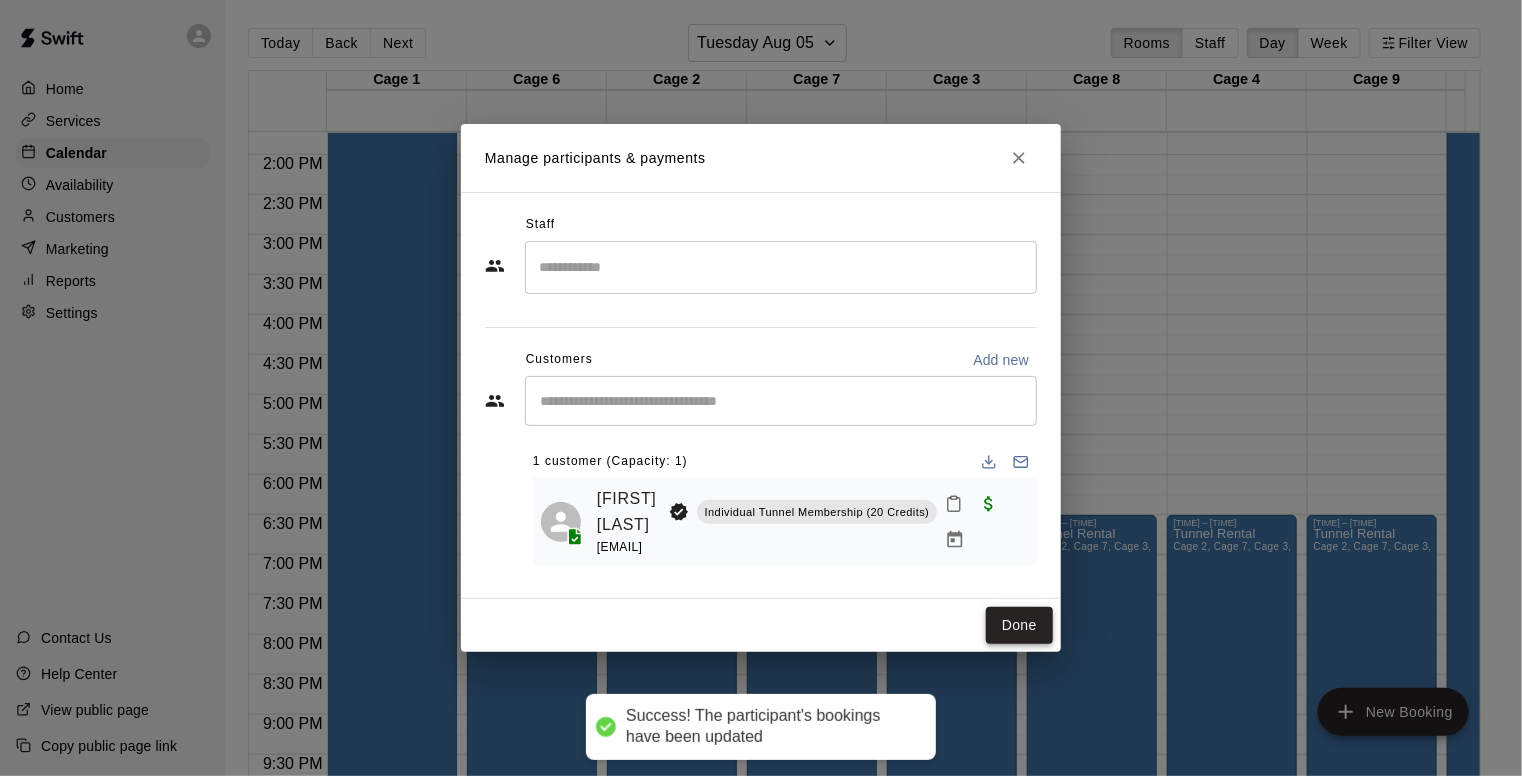 click on "Done" at bounding box center [1019, 625] 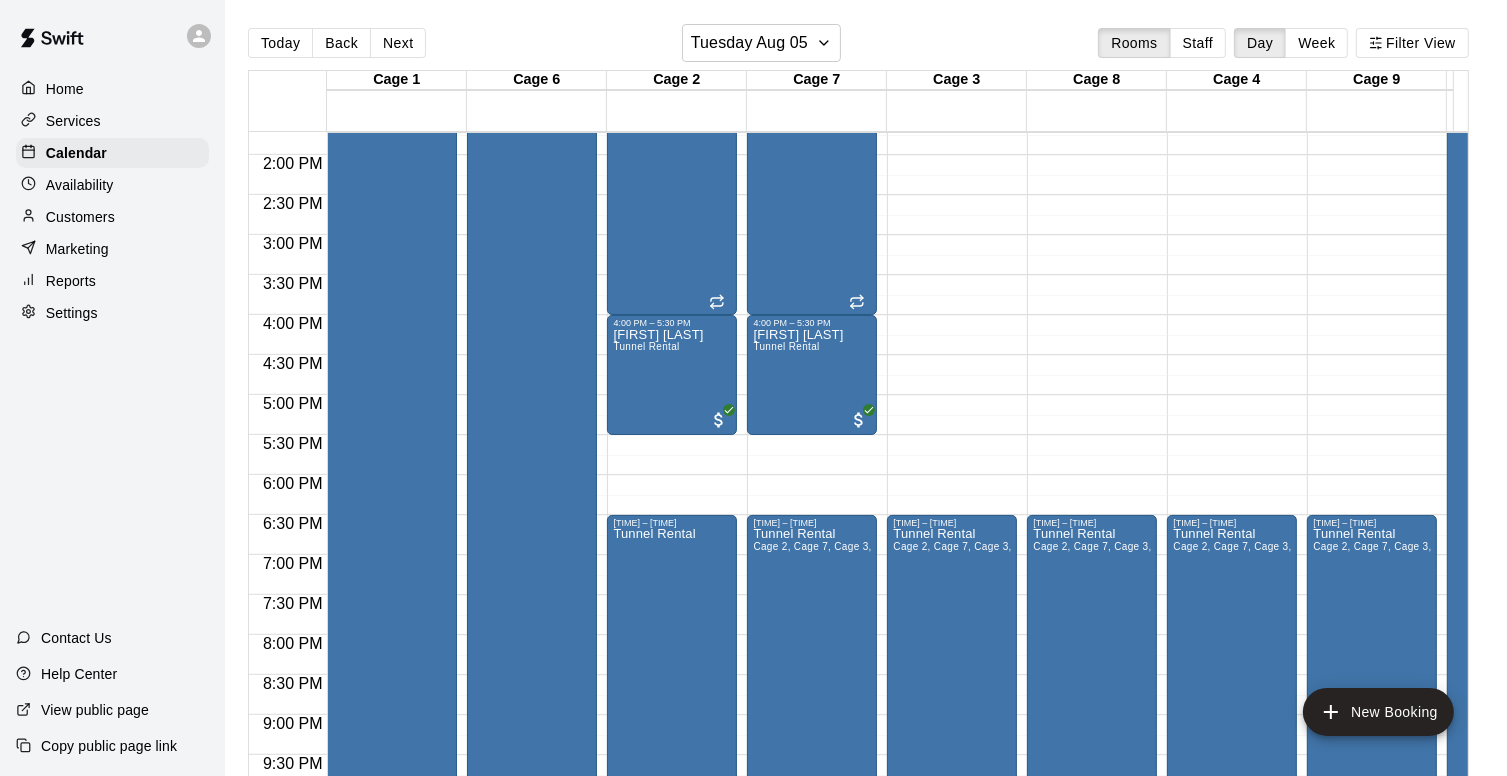 click on "[TIME] – [TIME] Closed [TIME] – [TIME] Tunnel Rental Cage 2, Cage 7, Cage 3, Cage 8, Cage 4, Cage 9 [TIME] – [TIME] Closed" at bounding box center (952, -5) 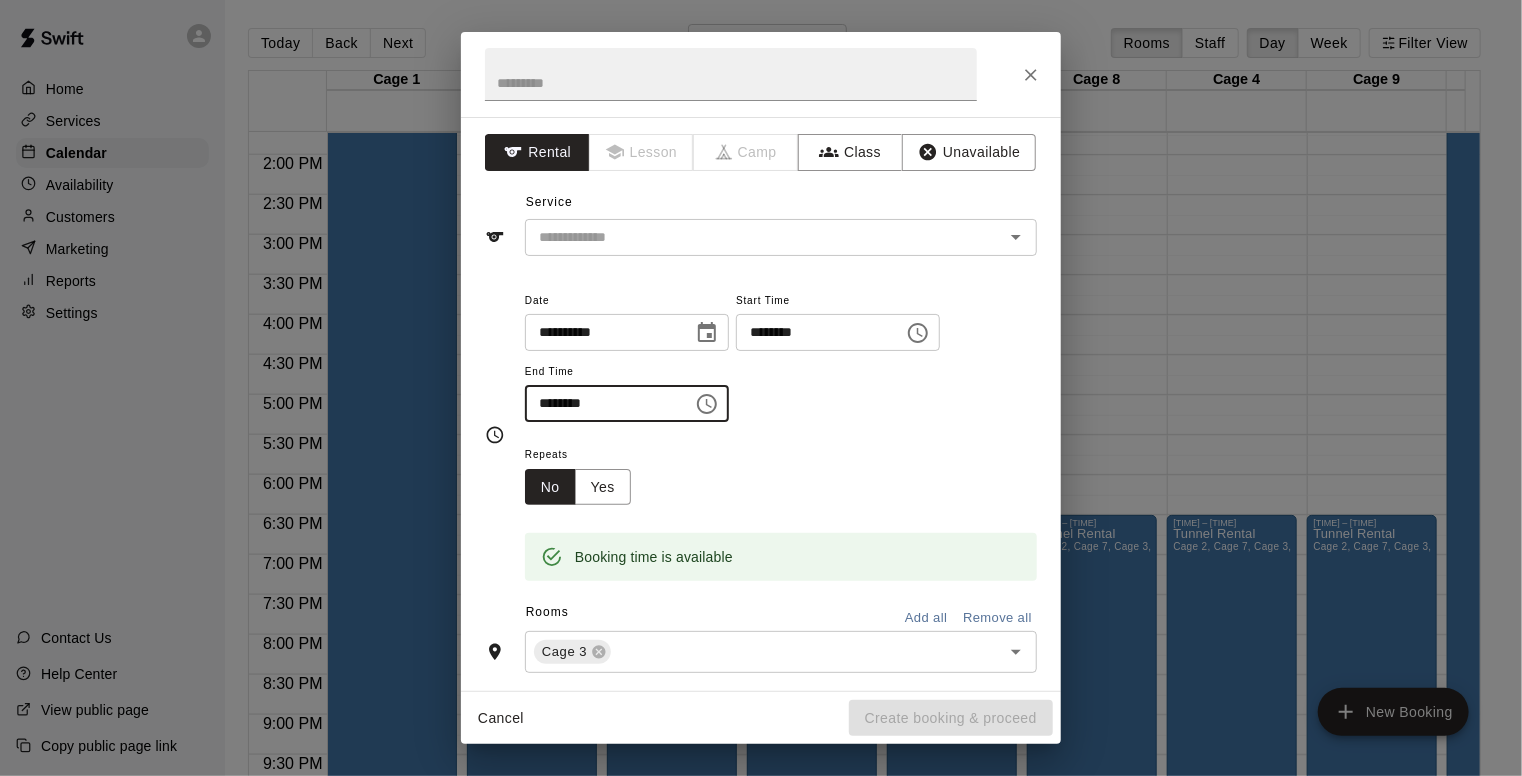 click on "********" at bounding box center [602, 403] 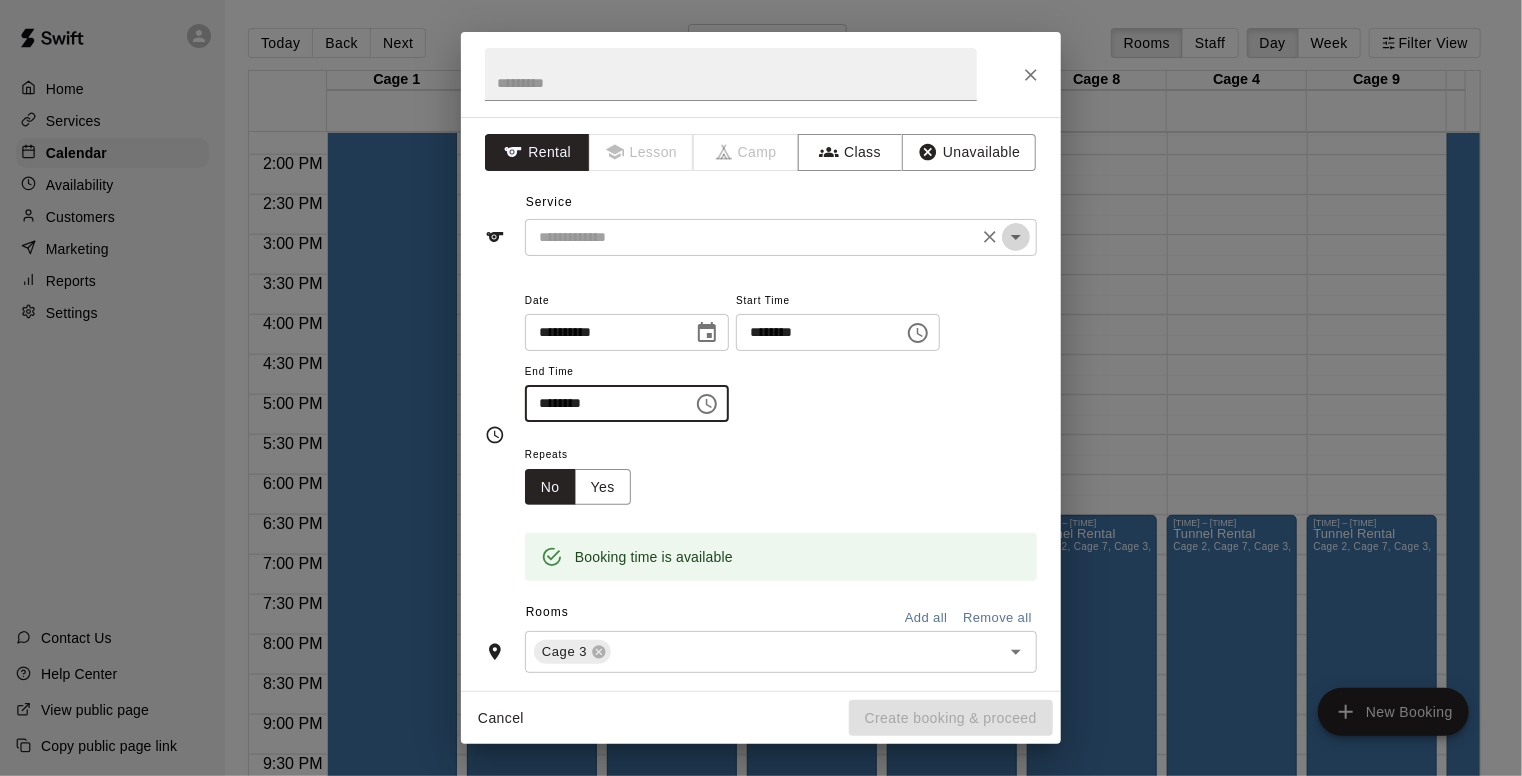 click 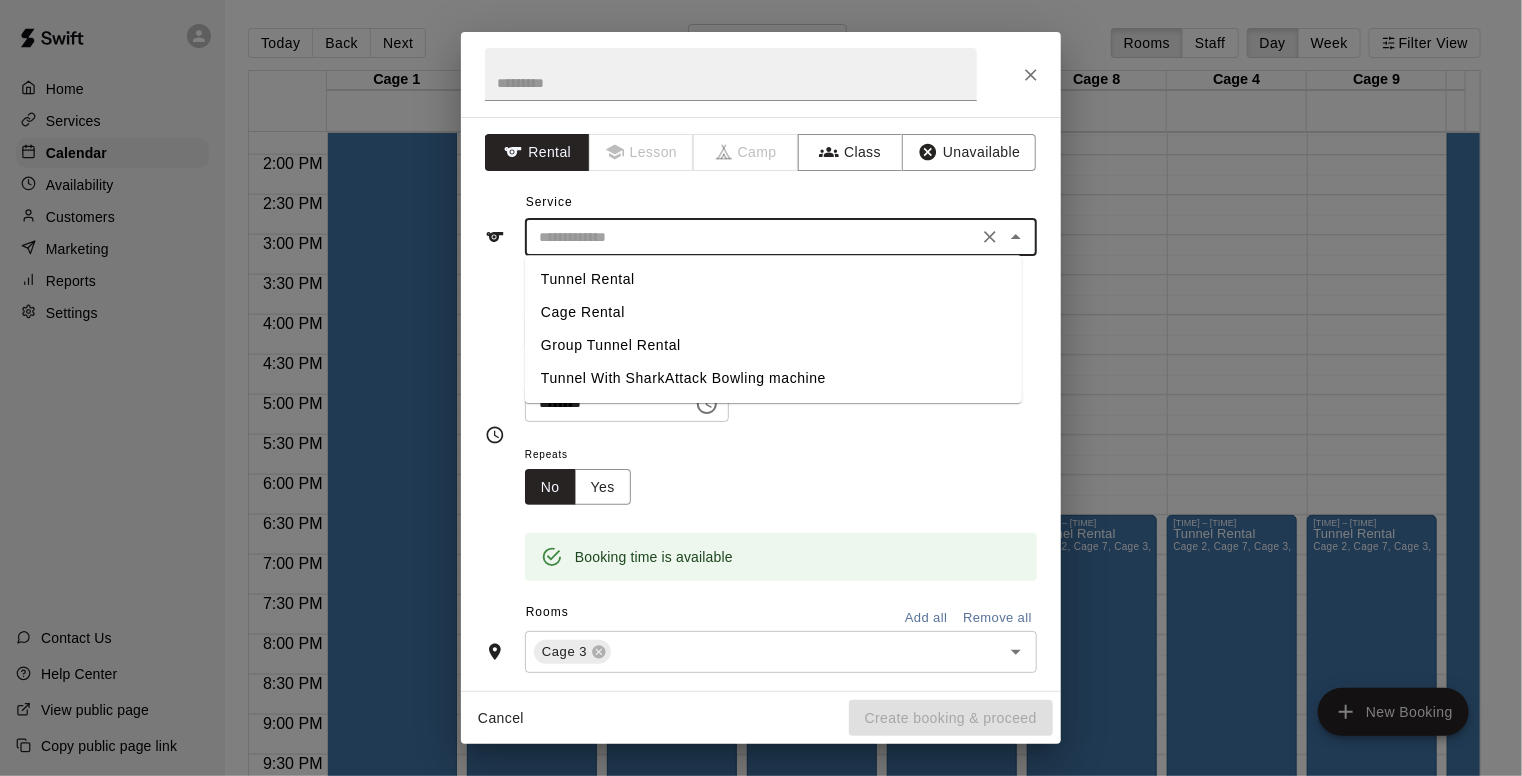 click on "Tunnel Rental" at bounding box center (773, 279) 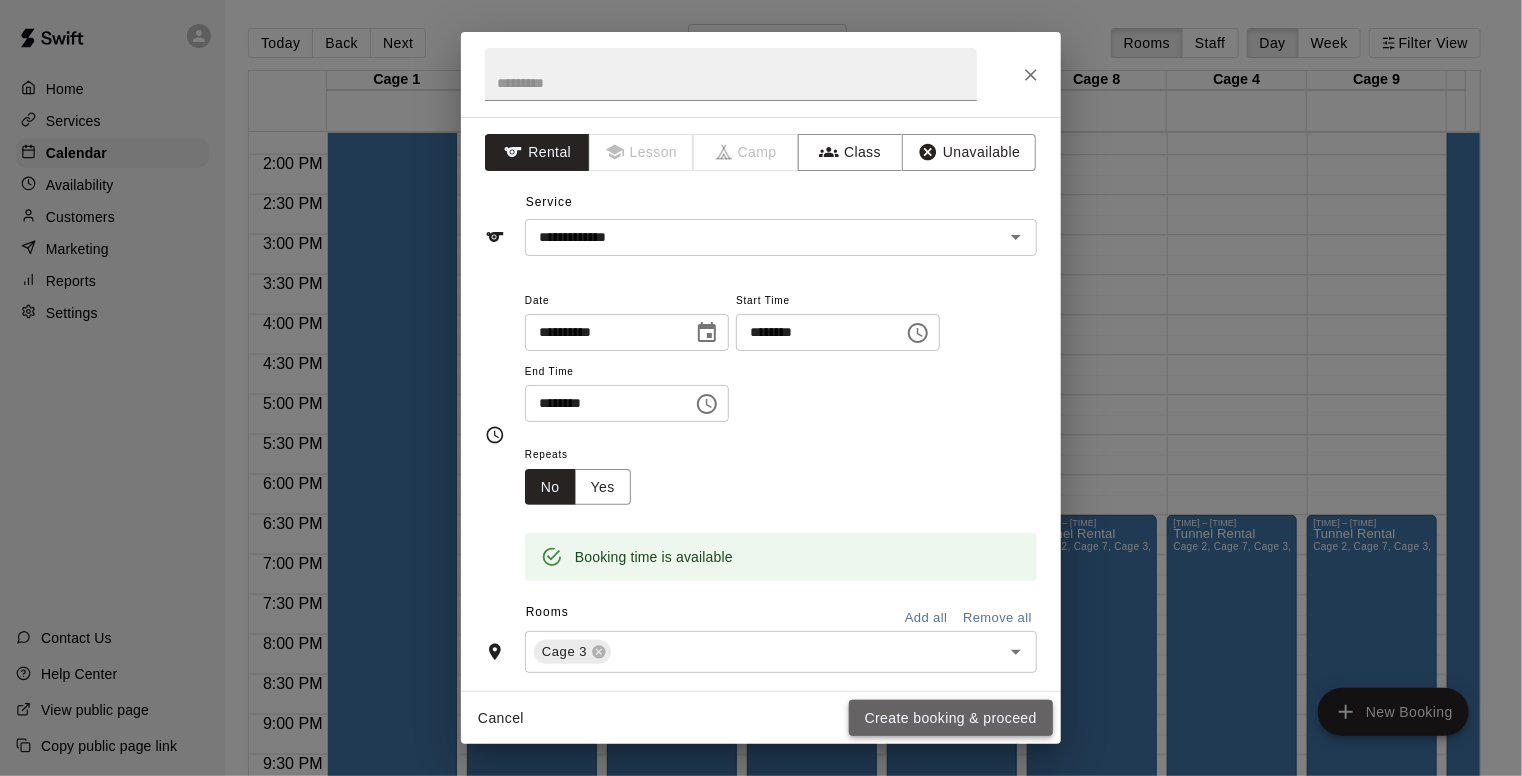 click on "Create booking & proceed" at bounding box center (951, 718) 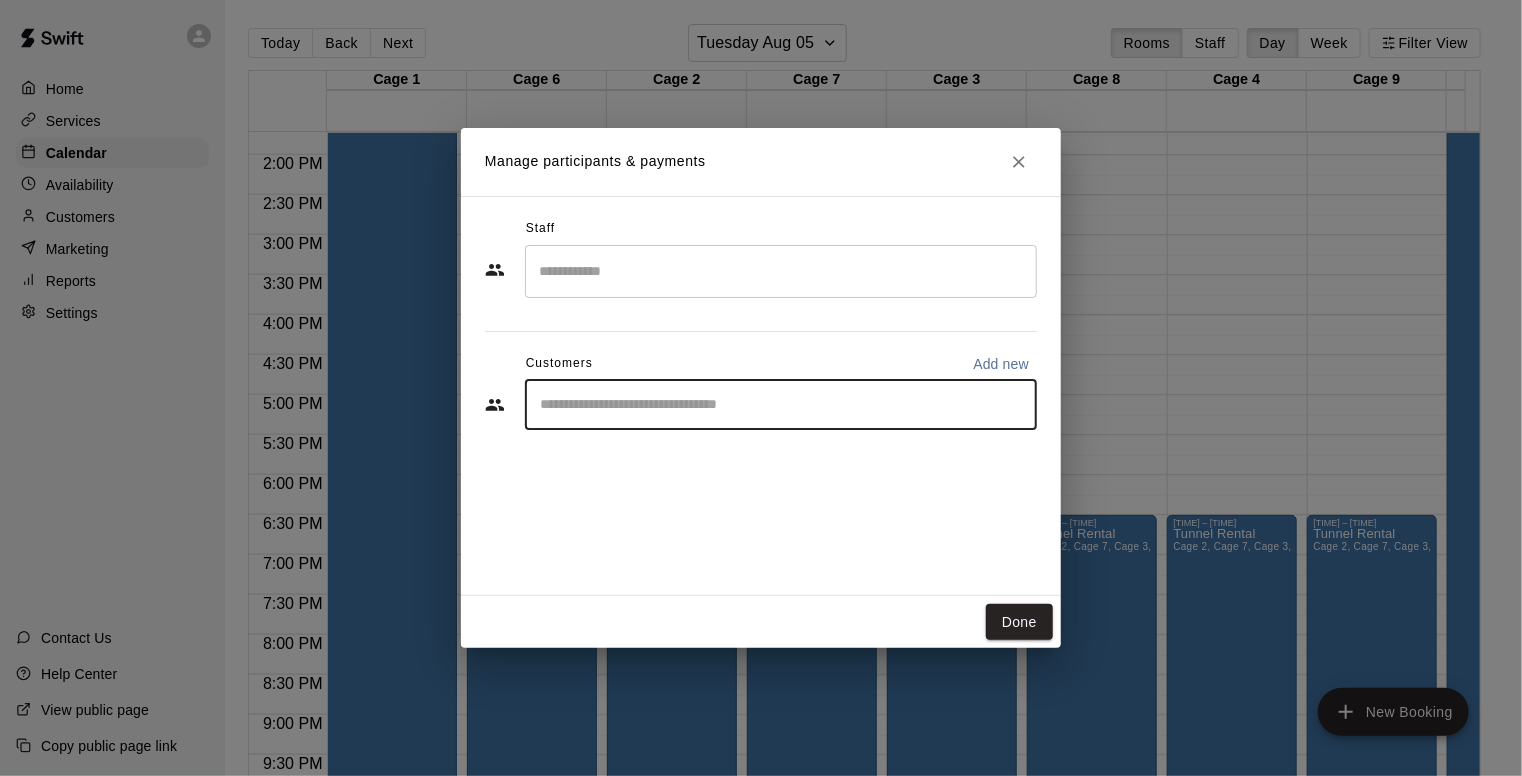 click at bounding box center (781, 405) 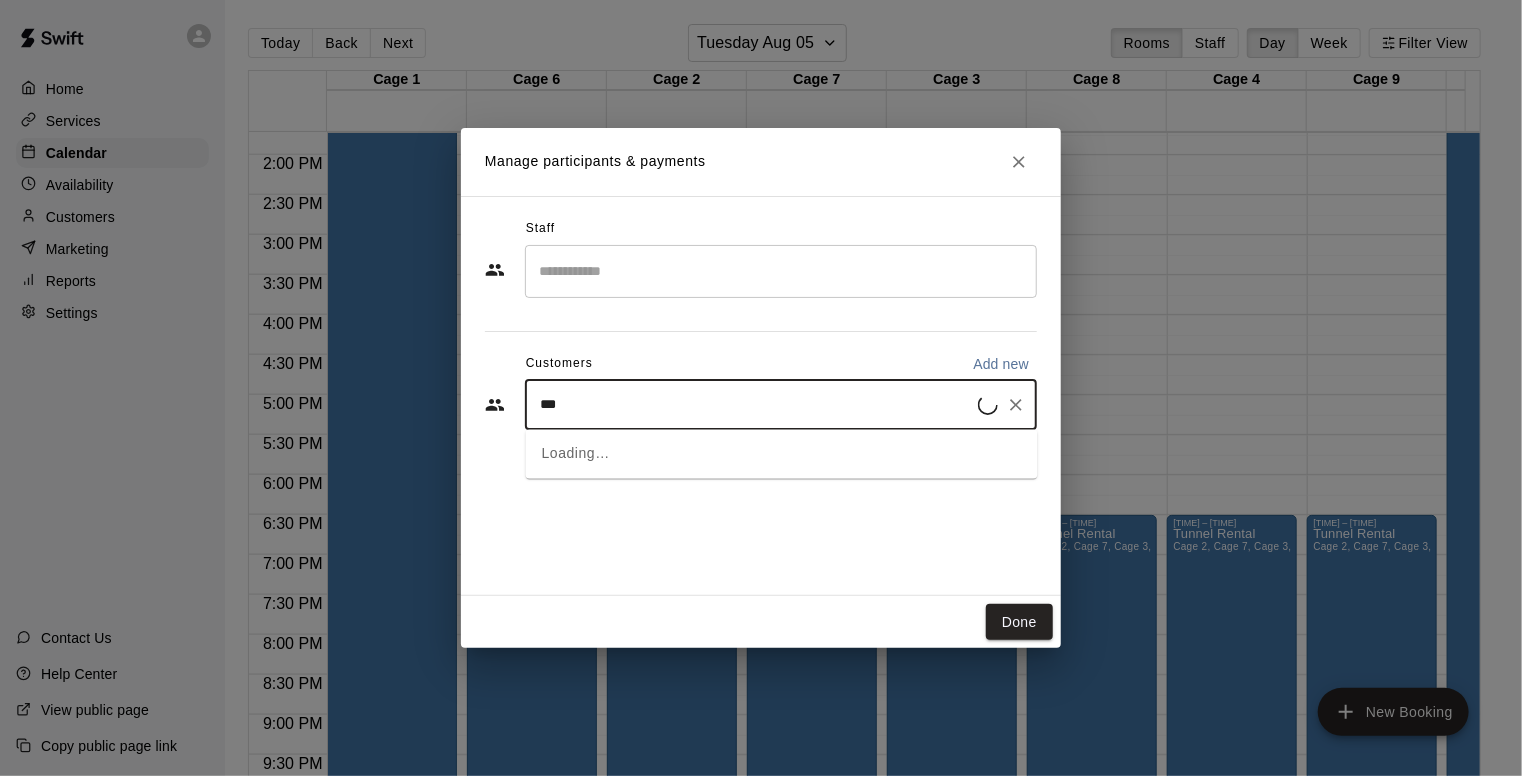 type on "****" 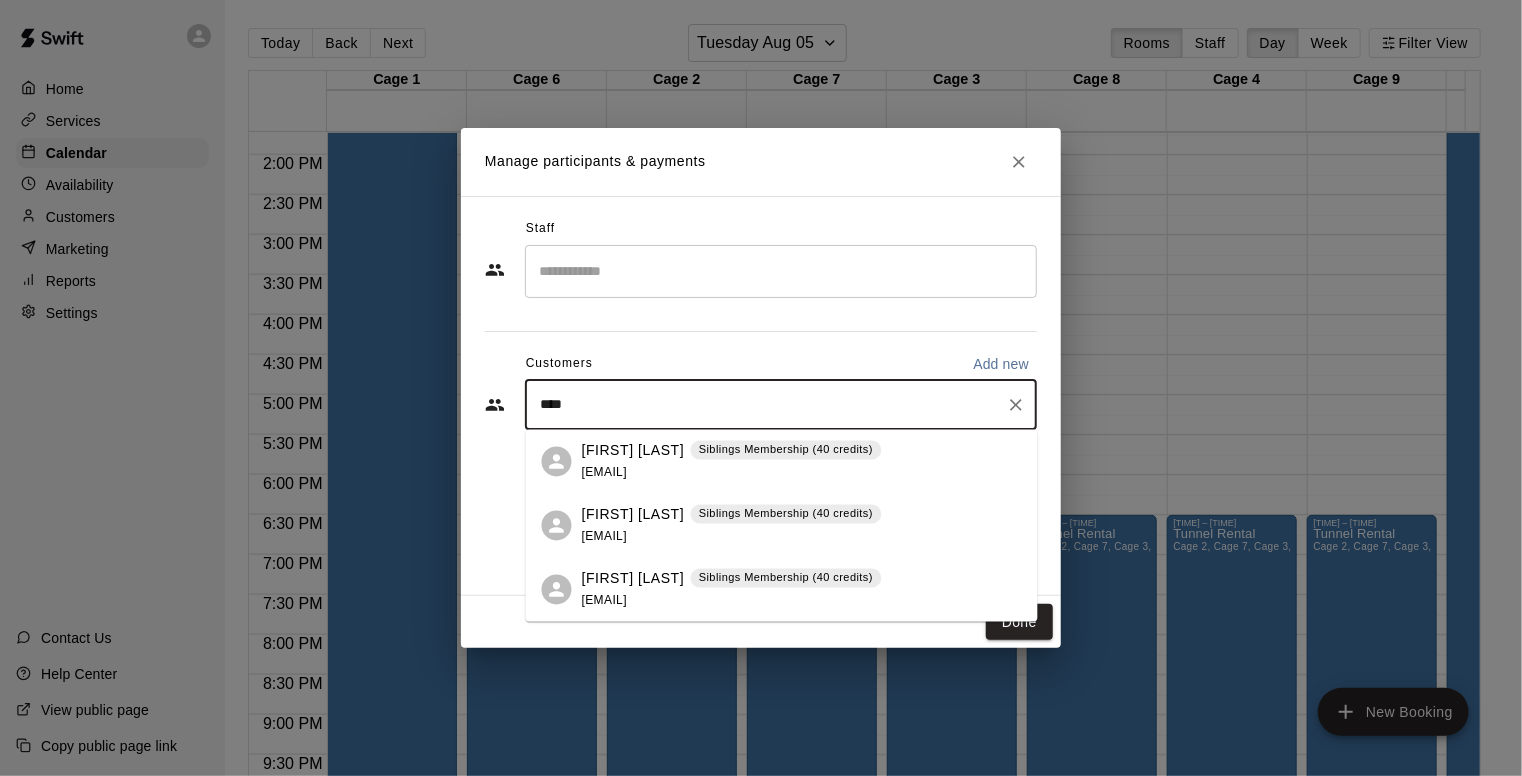 click on "[FIRST] [LAST]" at bounding box center (633, 450) 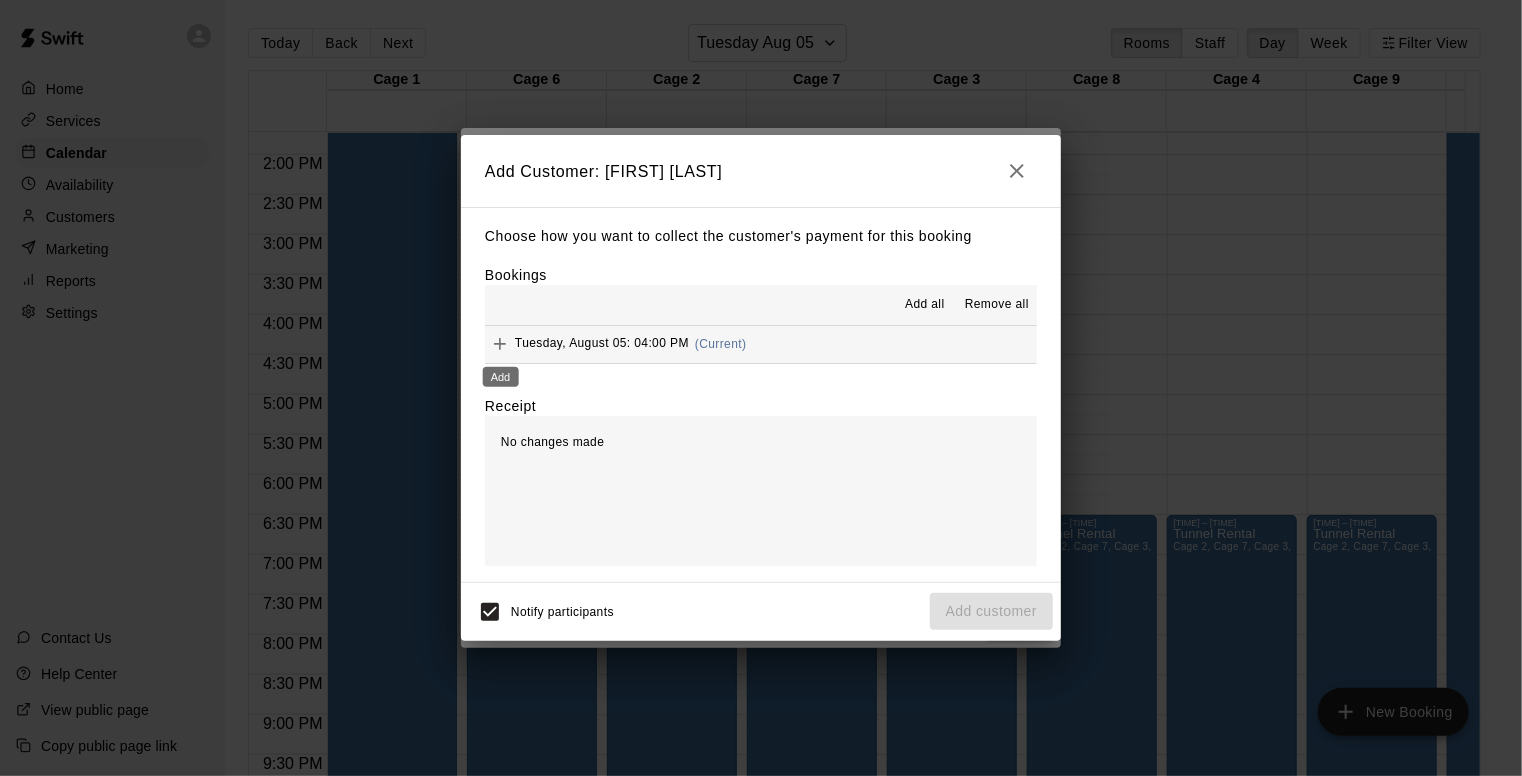 click 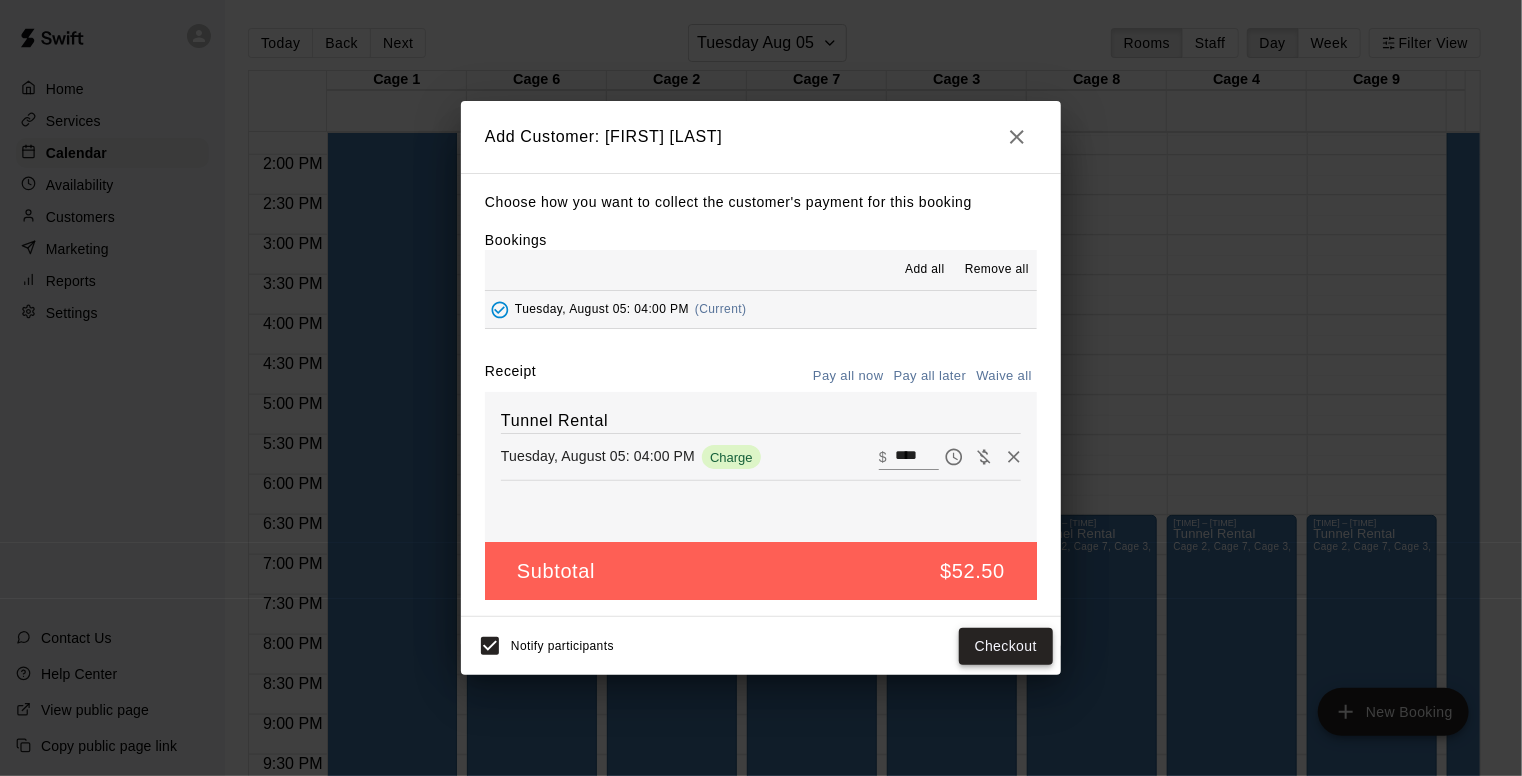 click on "Checkout" at bounding box center (1006, 646) 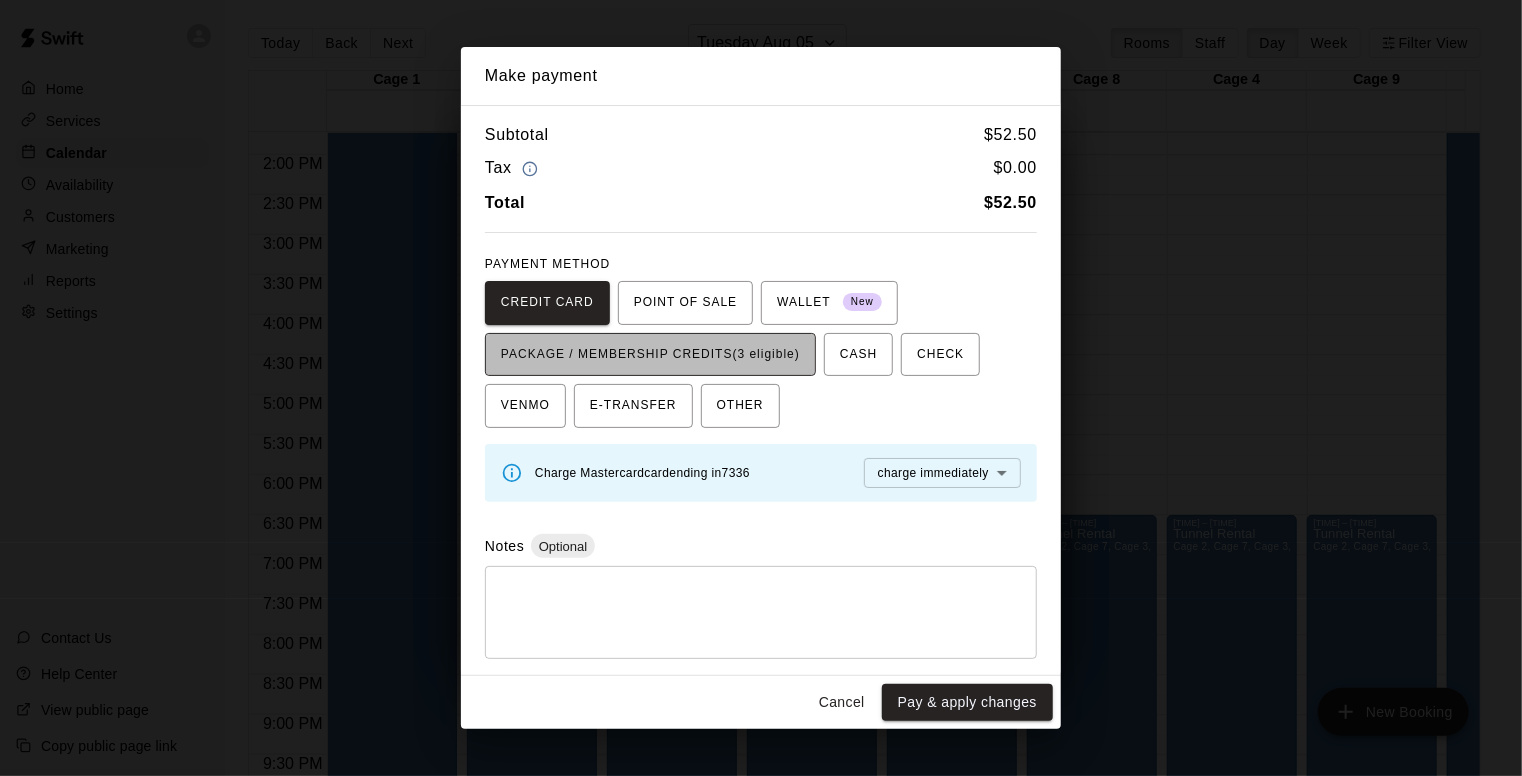 click on "PACKAGE / MEMBERSHIP CREDITS  (3 eligible)" at bounding box center (650, 355) 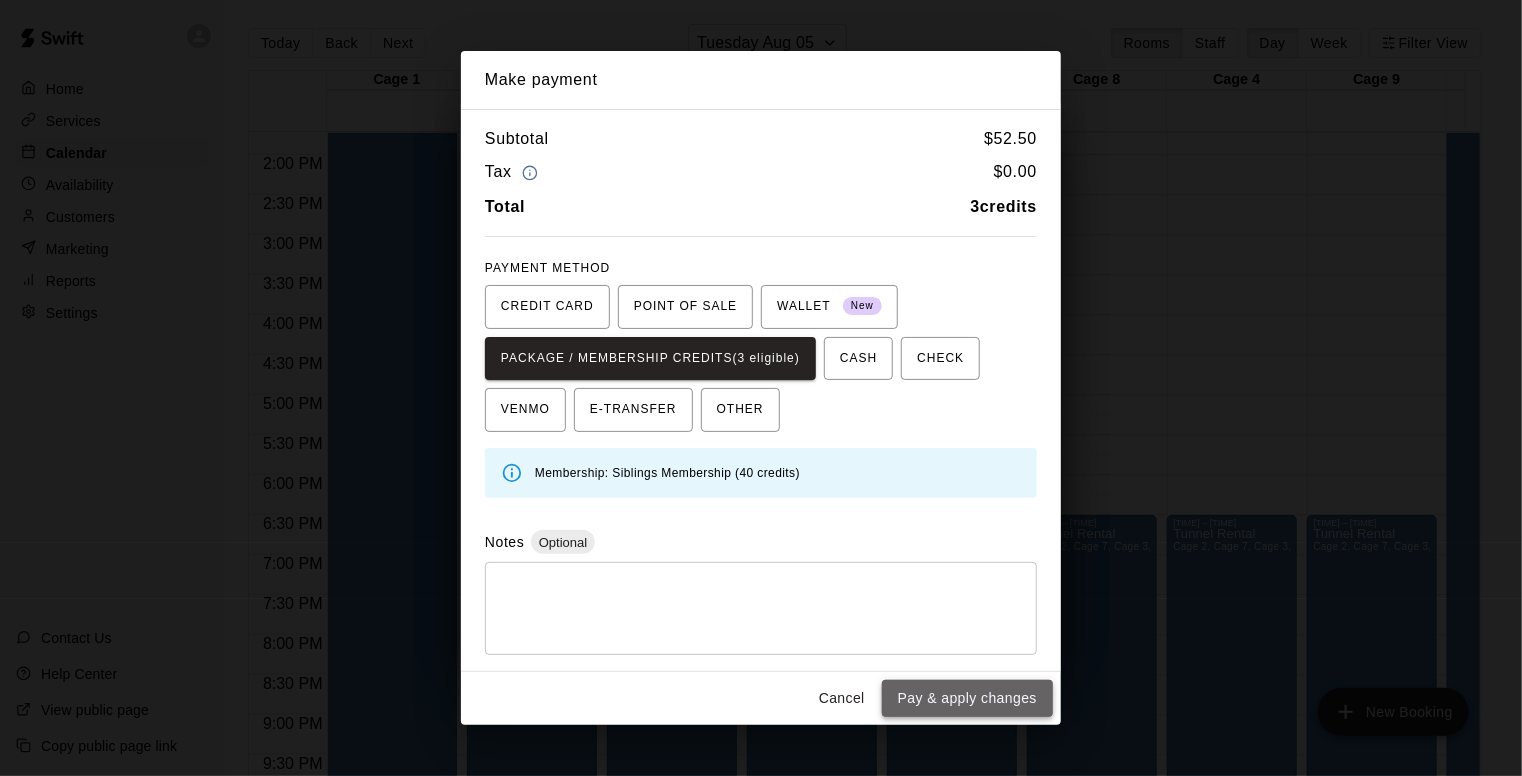 click on "Pay & apply changes" at bounding box center (967, 698) 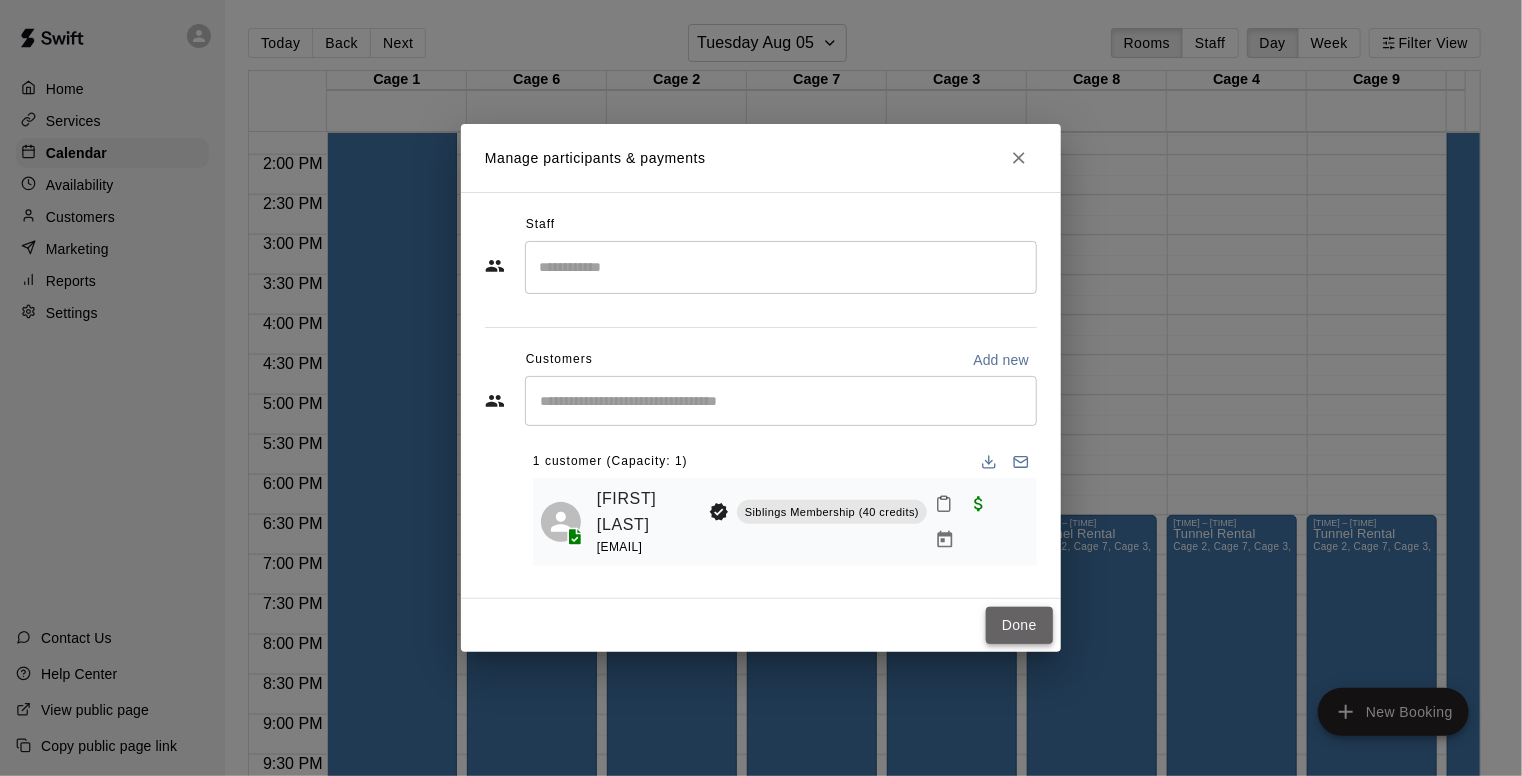 click on "Done" at bounding box center [1019, 625] 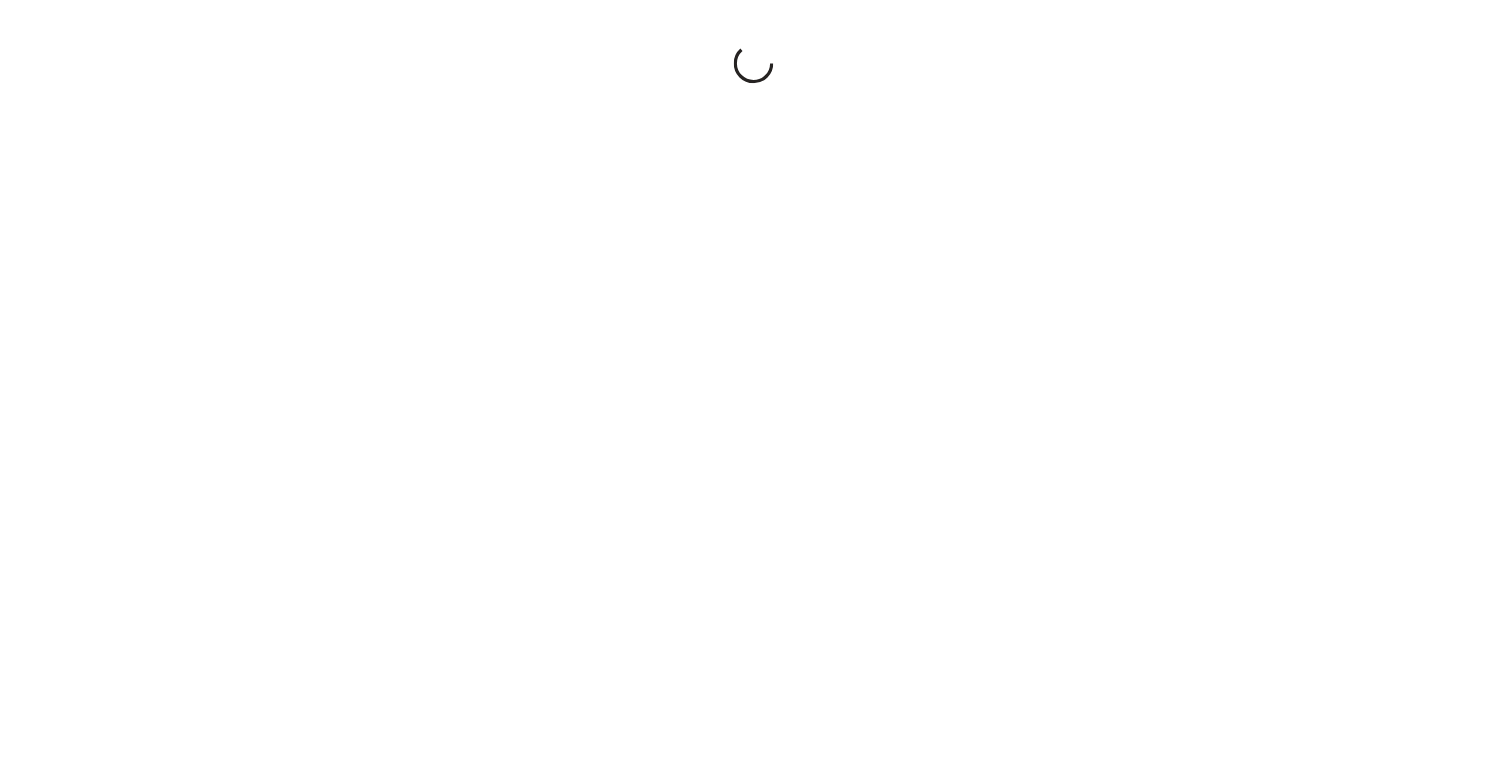 scroll, scrollTop: 0, scrollLeft: 0, axis: both 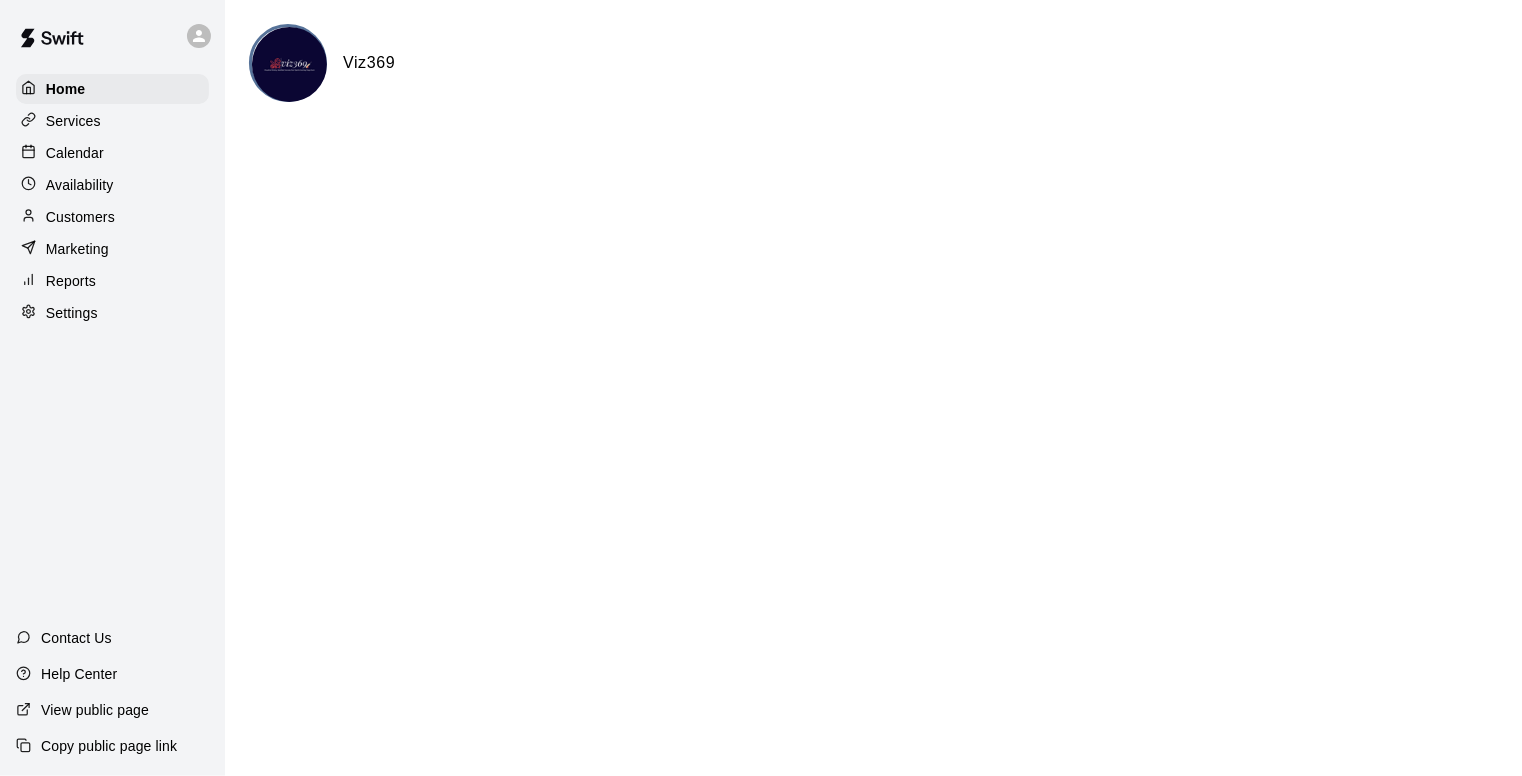 click on "Calendar" at bounding box center (75, 153) 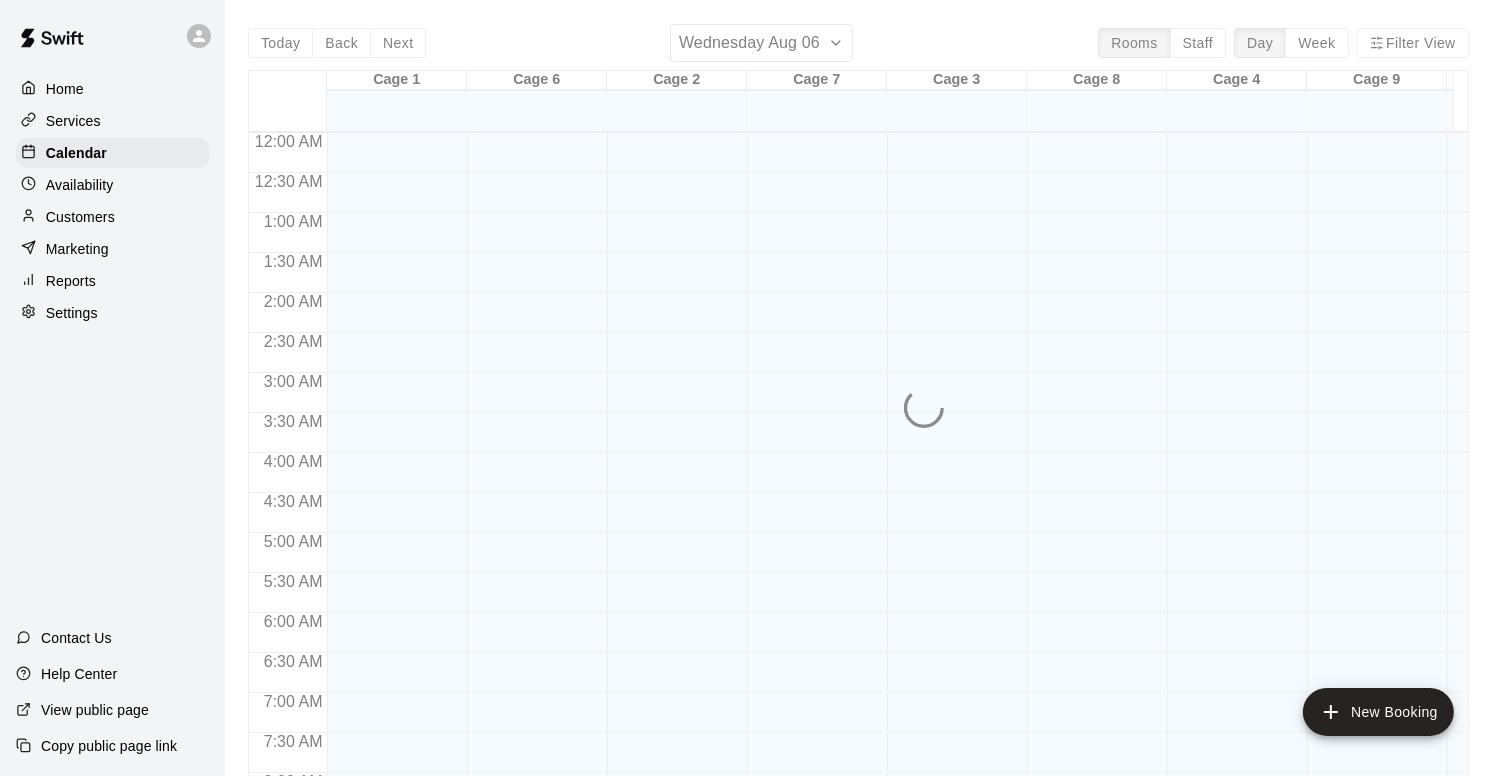 scroll, scrollTop: 1105, scrollLeft: 0, axis: vertical 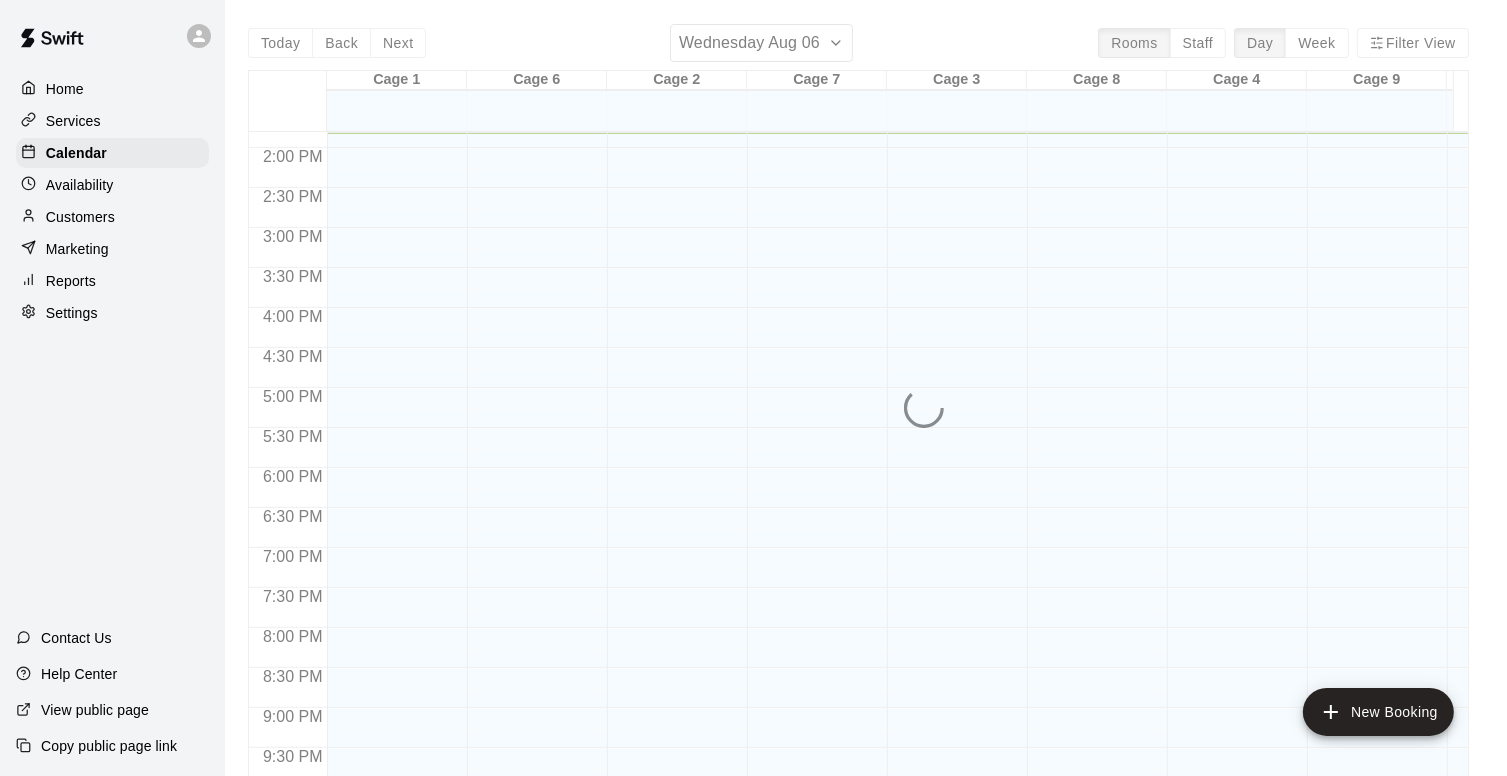 click on "Customers" at bounding box center (80, 217) 